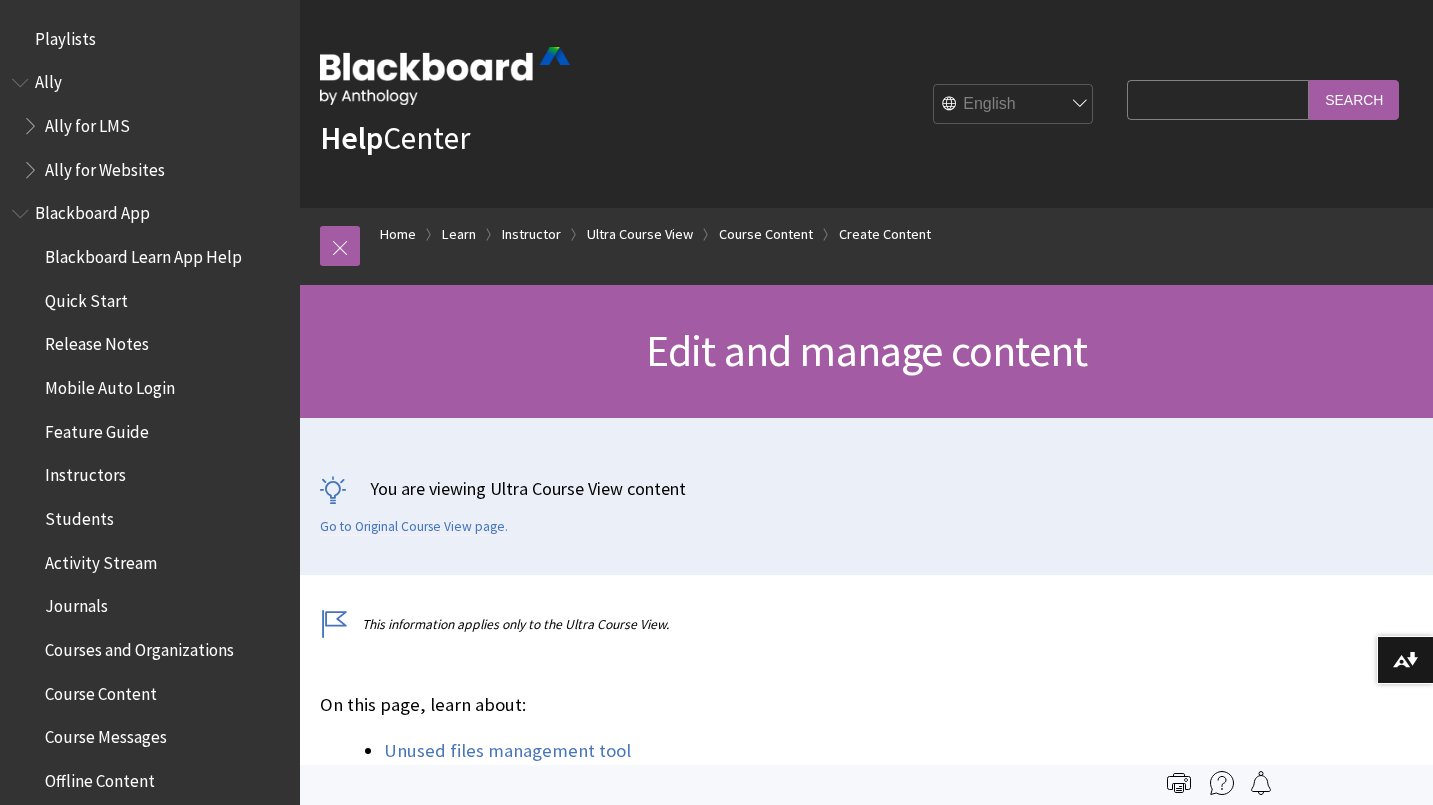 scroll, scrollTop: 7147, scrollLeft: 0, axis: vertical 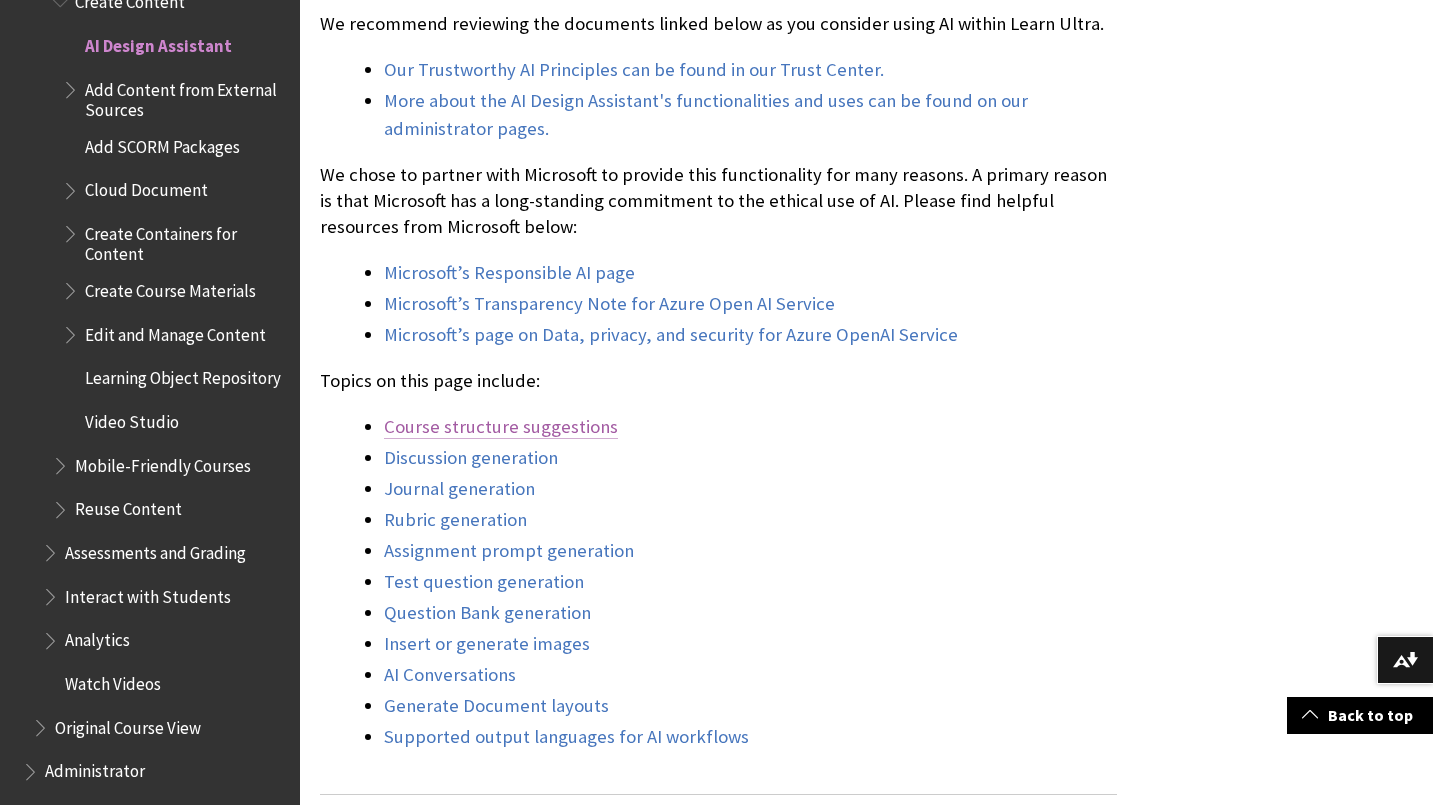 click on "Course structure suggestions" at bounding box center [501, 427] 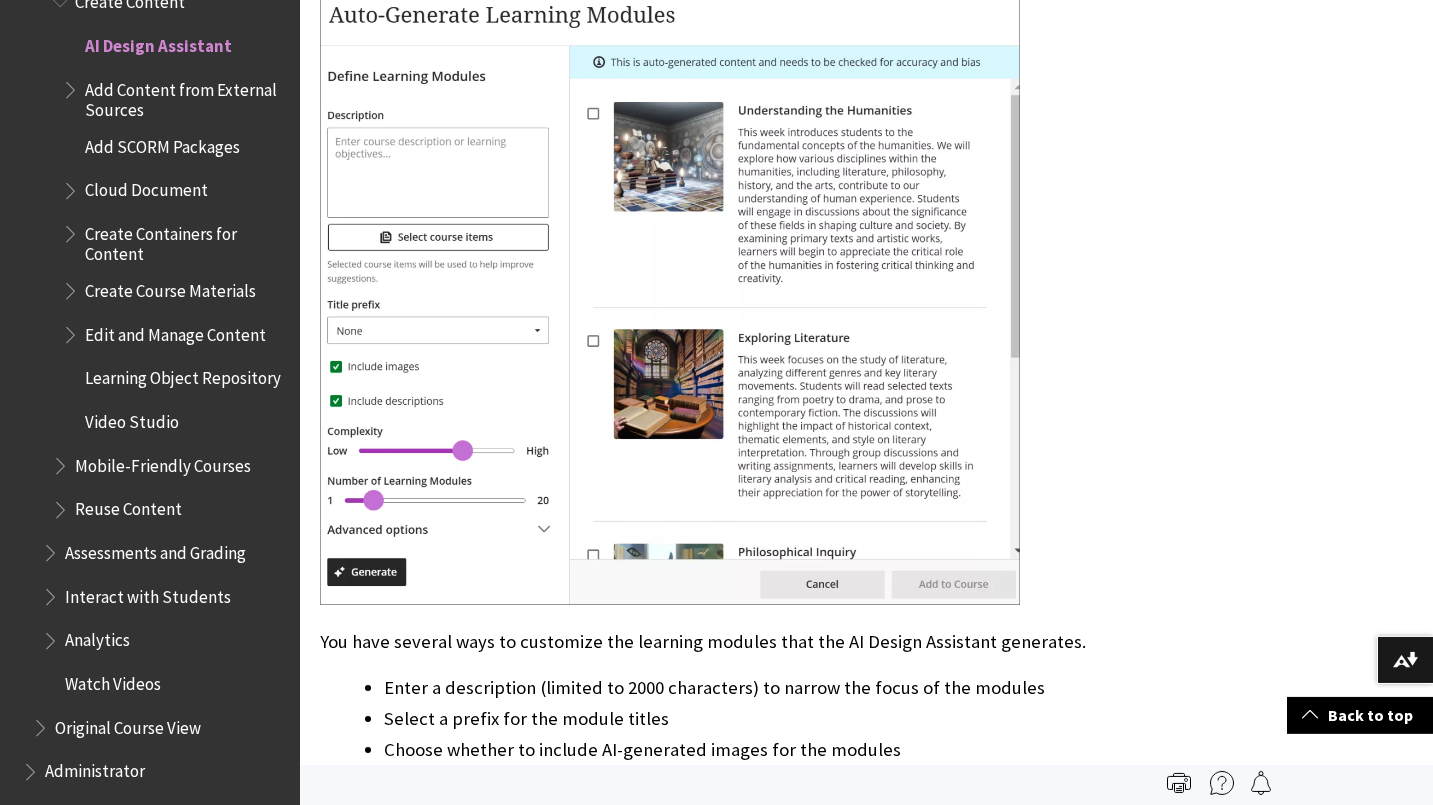 scroll, scrollTop: 3204, scrollLeft: 0, axis: vertical 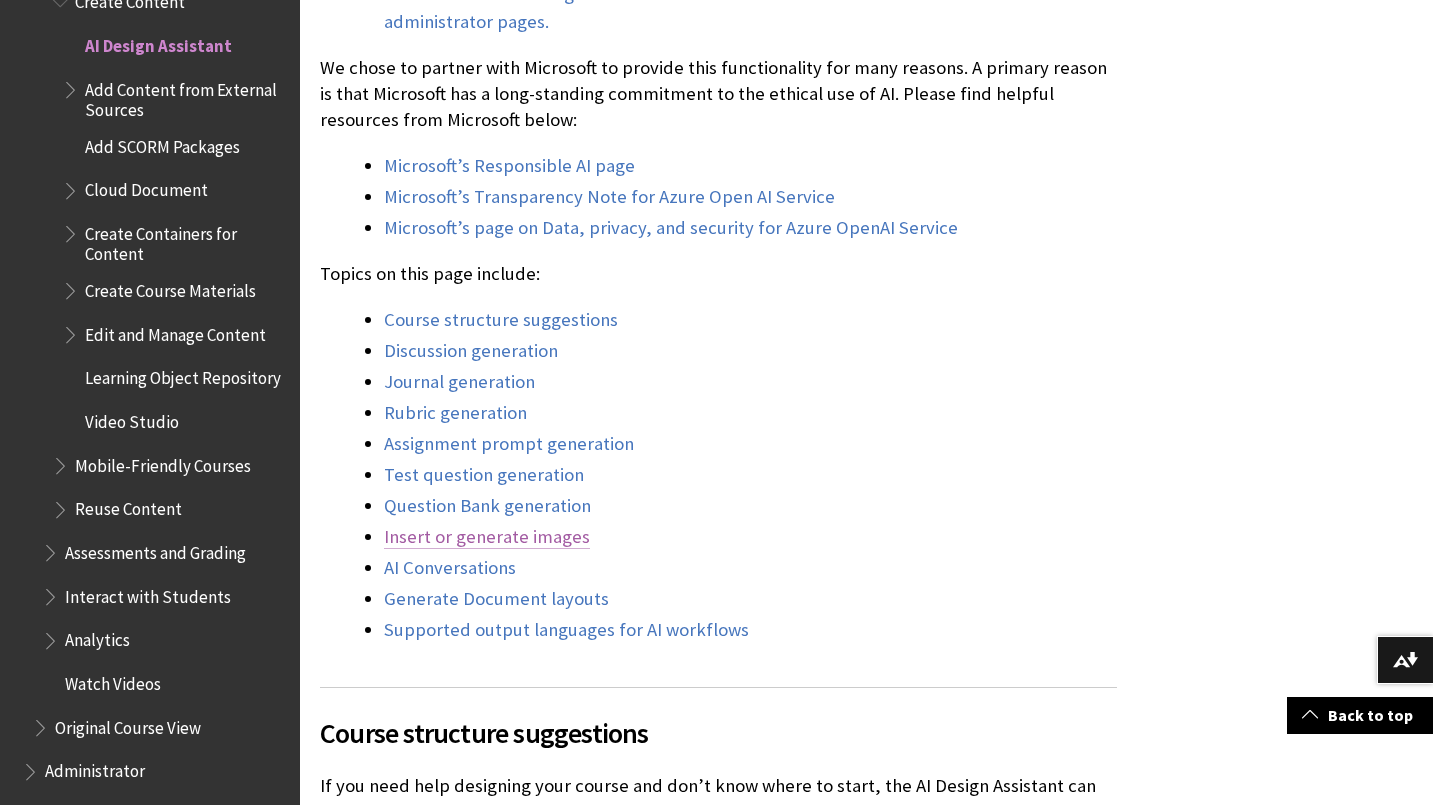 click on "Insert or generate images" at bounding box center (487, 537) 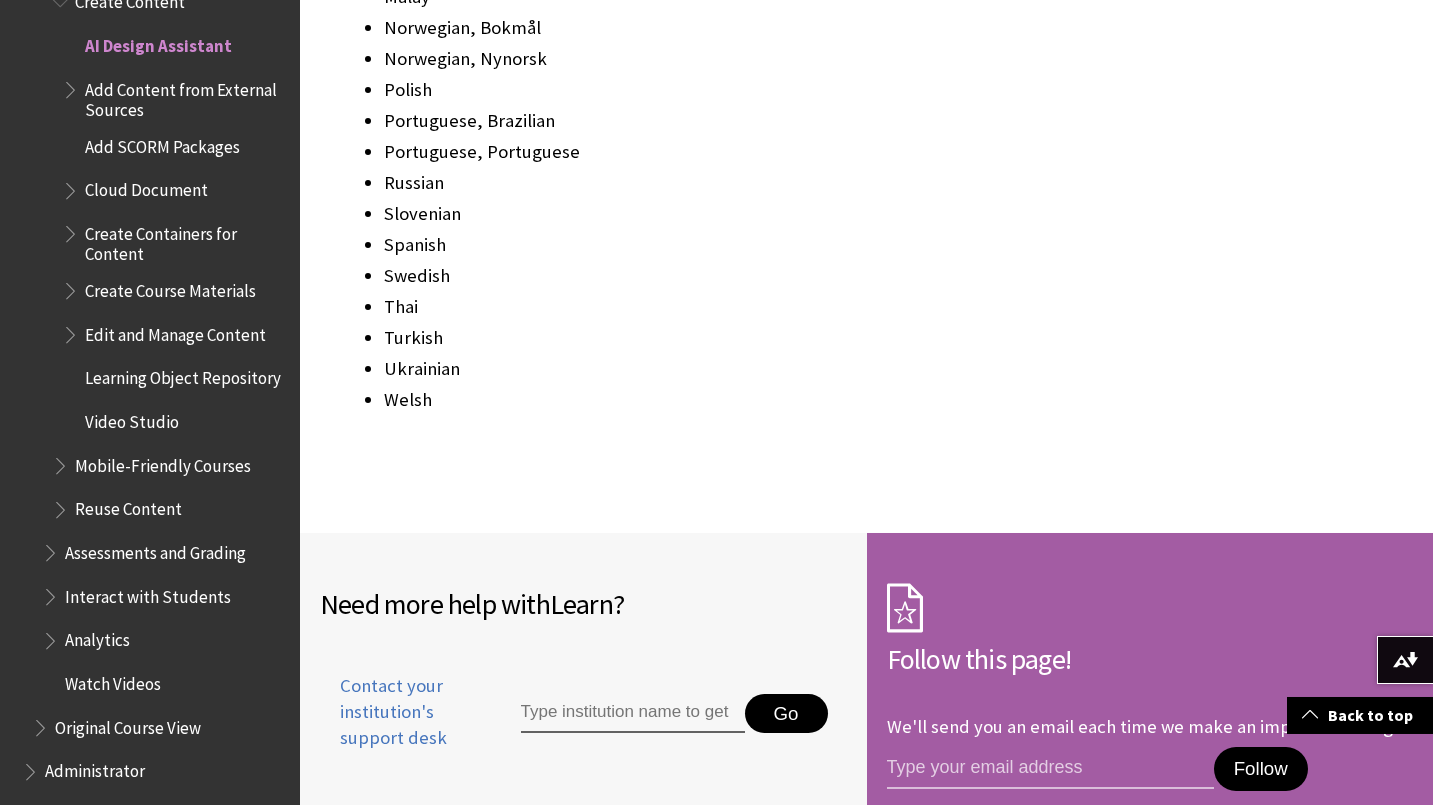 scroll, scrollTop: 26427, scrollLeft: 0, axis: vertical 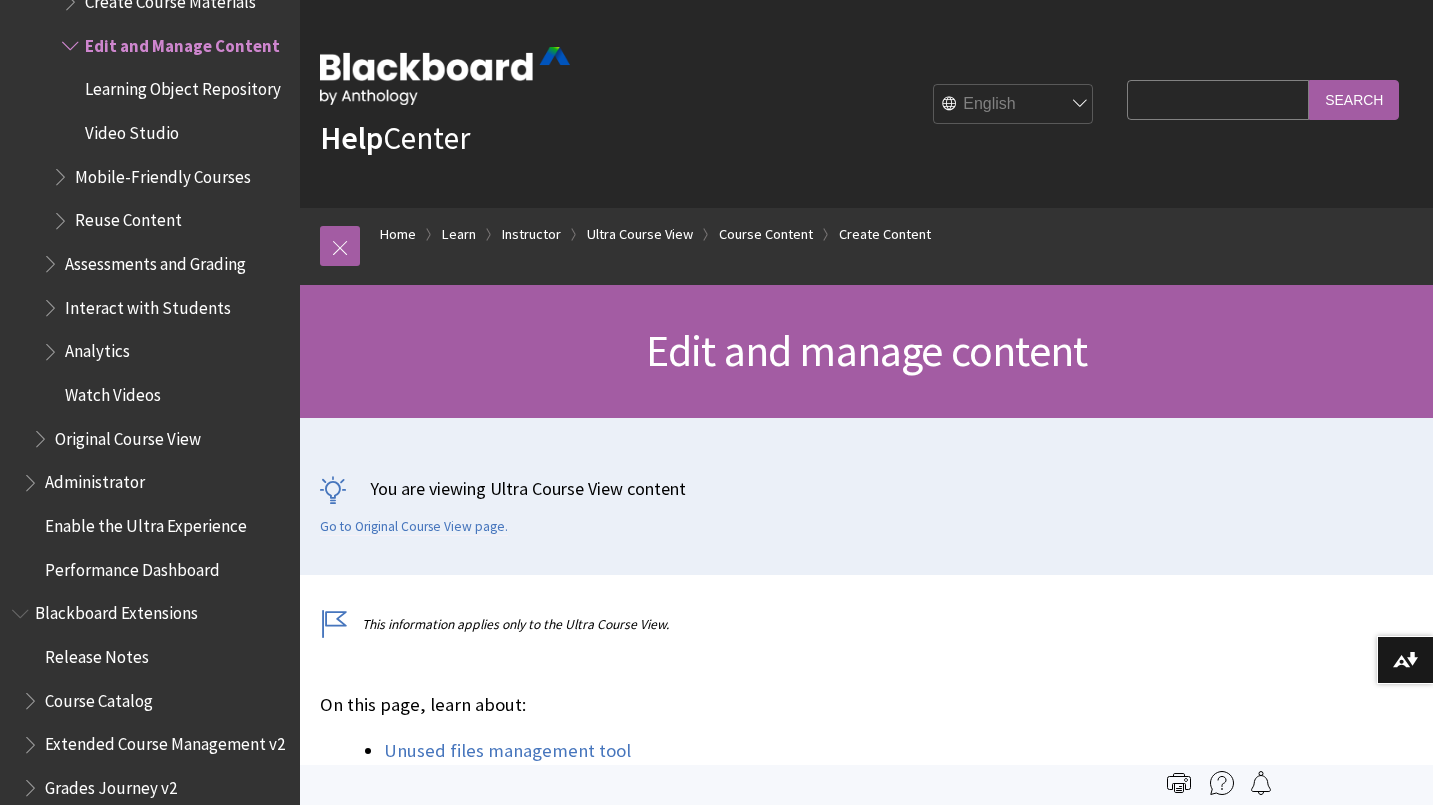 click on "This information applies only to the Ultra Course View." at bounding box center [718, 624] 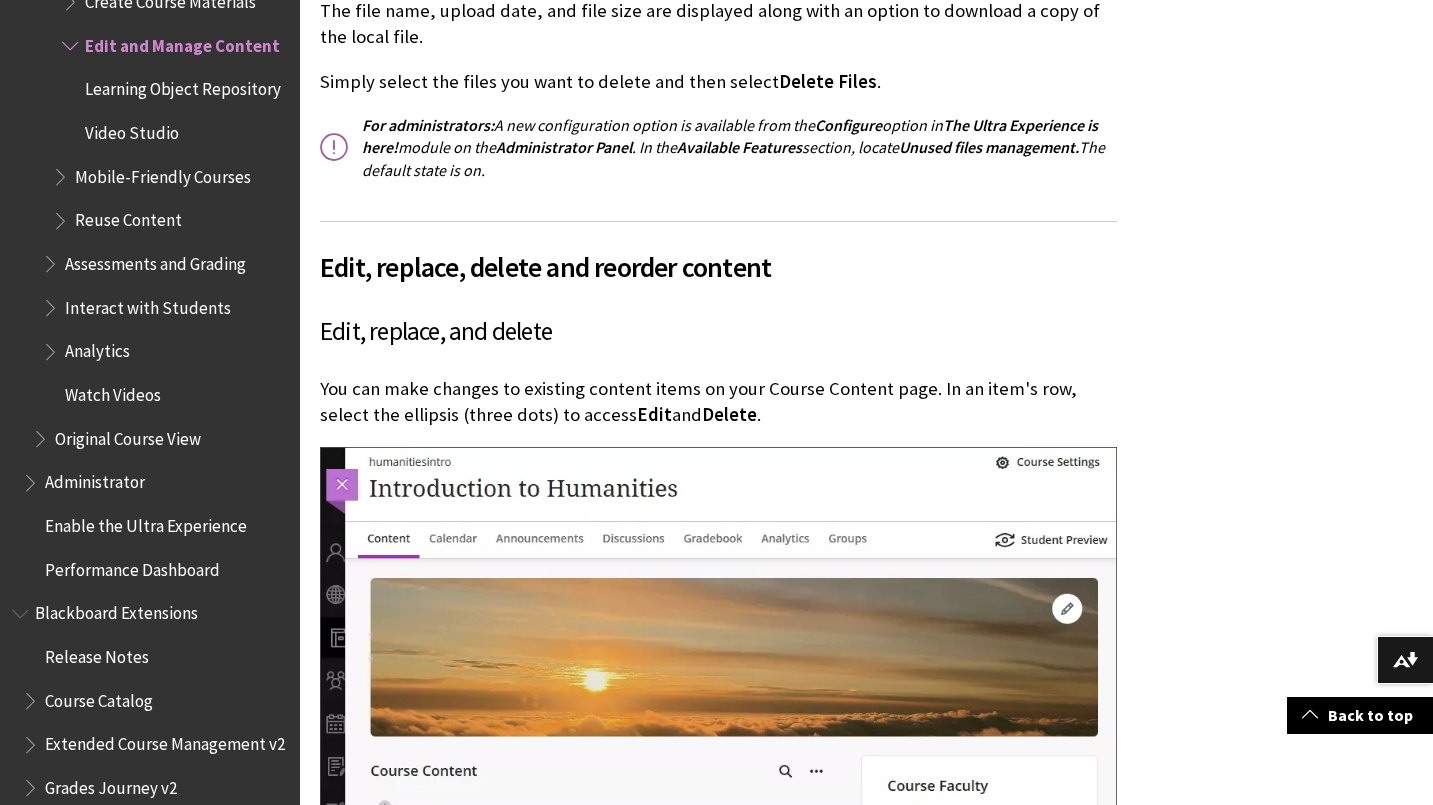 scroll, scrollTop: 1570, scrollLeft: 0, axis: vertical 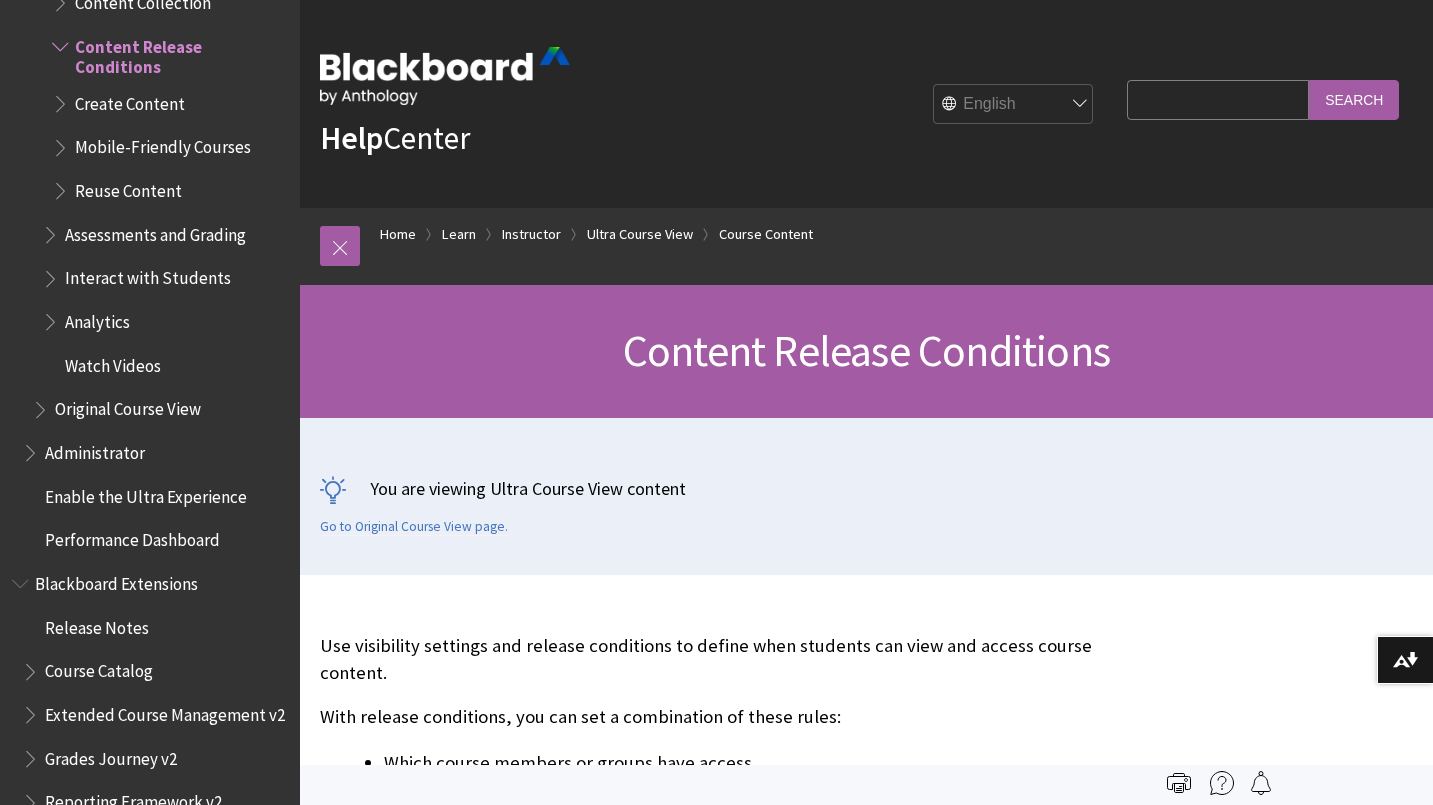 click on "Help  Center
English عربية Català Cymraeg Deutsch Español Suomi Français עברית Italiano 日本語 한국어 Nederlands Norsk (Bokmål) Português, Brasil Русский Svenska Türkçe 简体中文 Français Canadien
Search Query
Search" at bounding box center (866, 104) 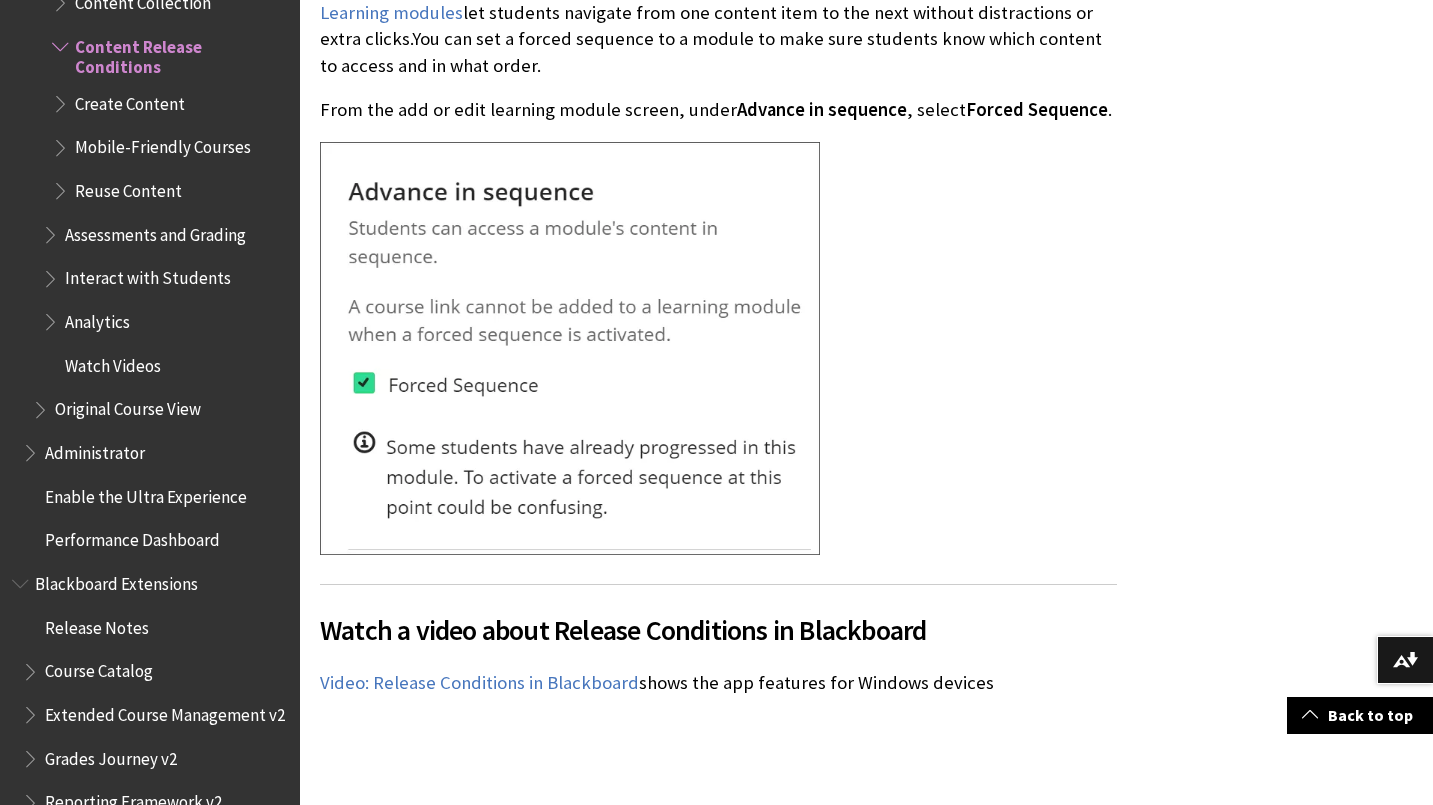 scroll, scrollTop: 5034, scrollLeft: 0, axis: vertical 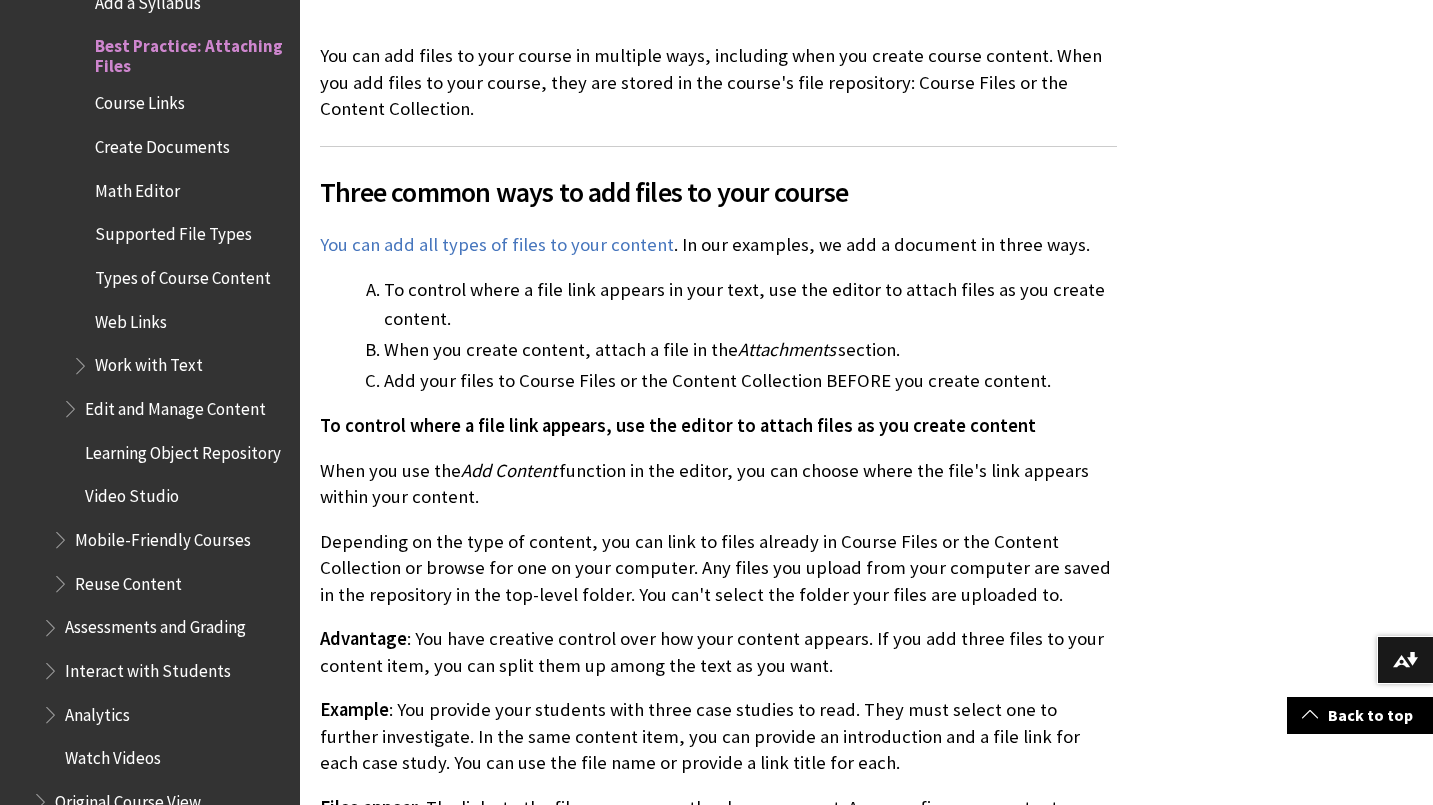 click on "To control where a file link appears in your text, use the editor to attach files as you create content." at bounding box center (750, 304) 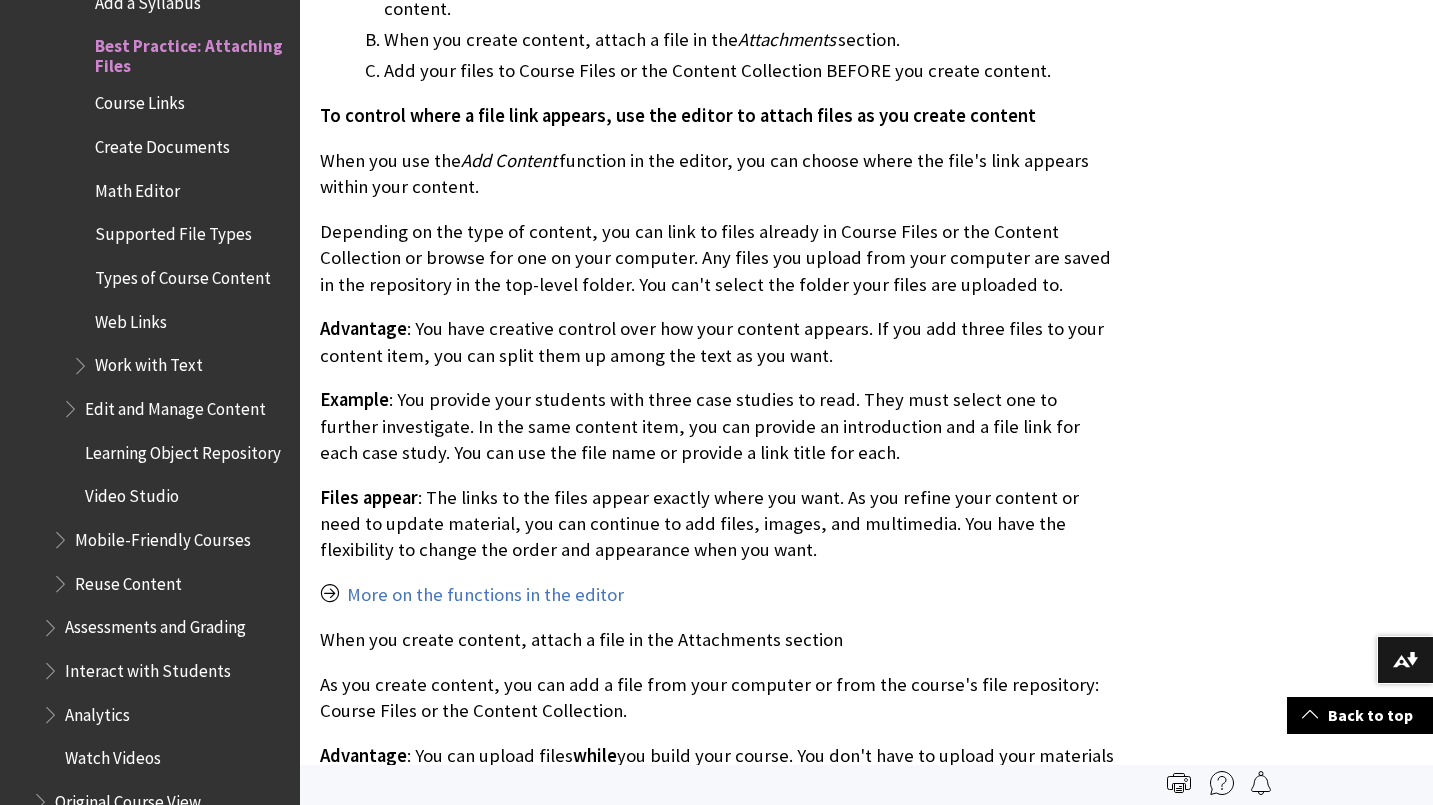 scroll, scrollTop: 866, scrollLeft: 0, axis: vertical 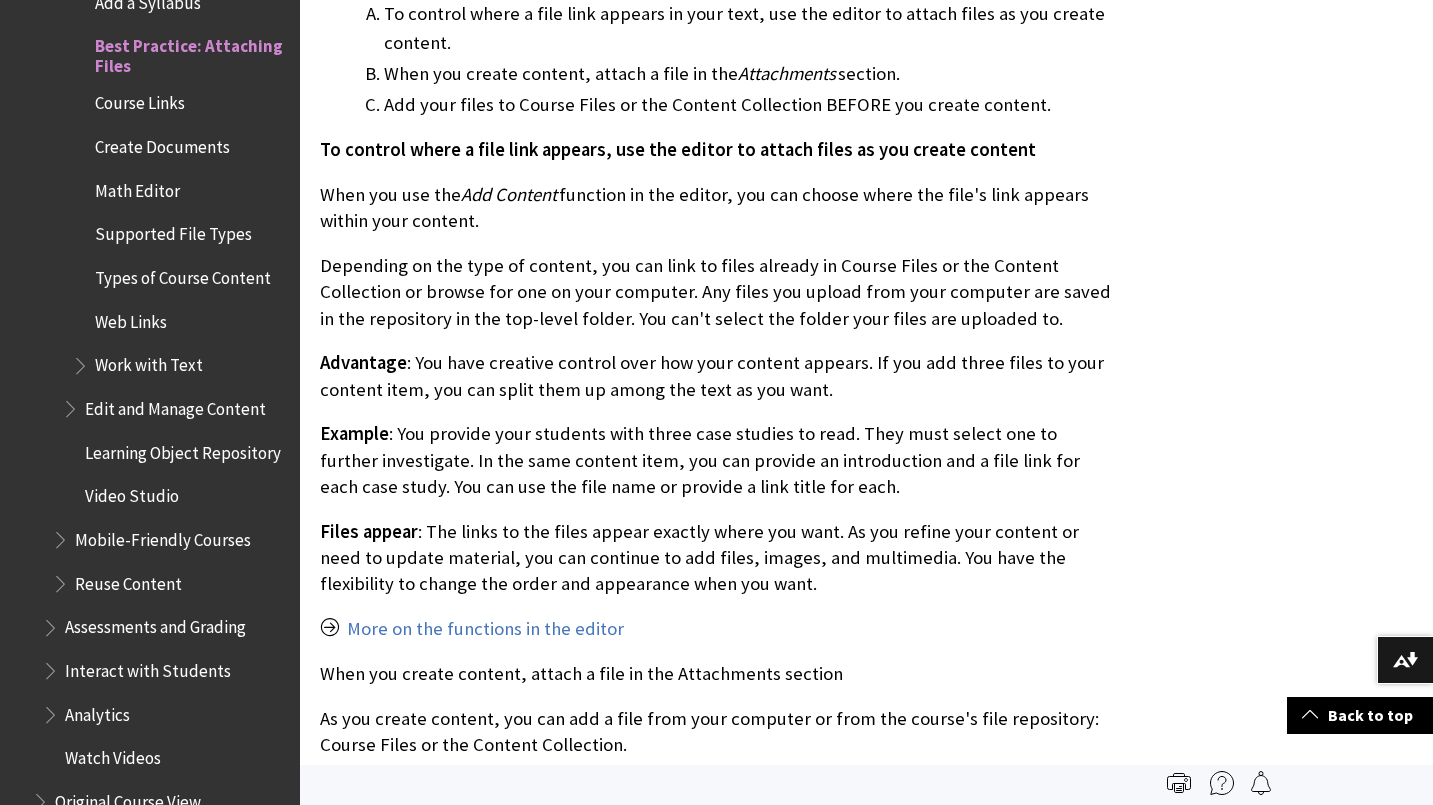 click on "You can add files to your course in multiple ways, including when you create course content. When you add files to your course, they are stored in the course's file repository: Course Files or the Content Collection.
Three common ways to add files to your course
You can add all types of files to your content . In our examples, we add a document in three ways.
To control where a file link appears in your text, use the editor to attach files as you create content.
When you create content, attach a file in the  Attachments  section.
Add your files to Course Files or the Content Collection BEFORE you create content.
To control where a file link appears, use the editor to attach files as you create content
When you use the  Add Content  function in the editor, you can choose where the file's link appears within your content.
Advantage
Example .
Files appear
More on the functions in the editor
When you create content, attach a file in the Attachments section
while" at bounding box center (718, 550) 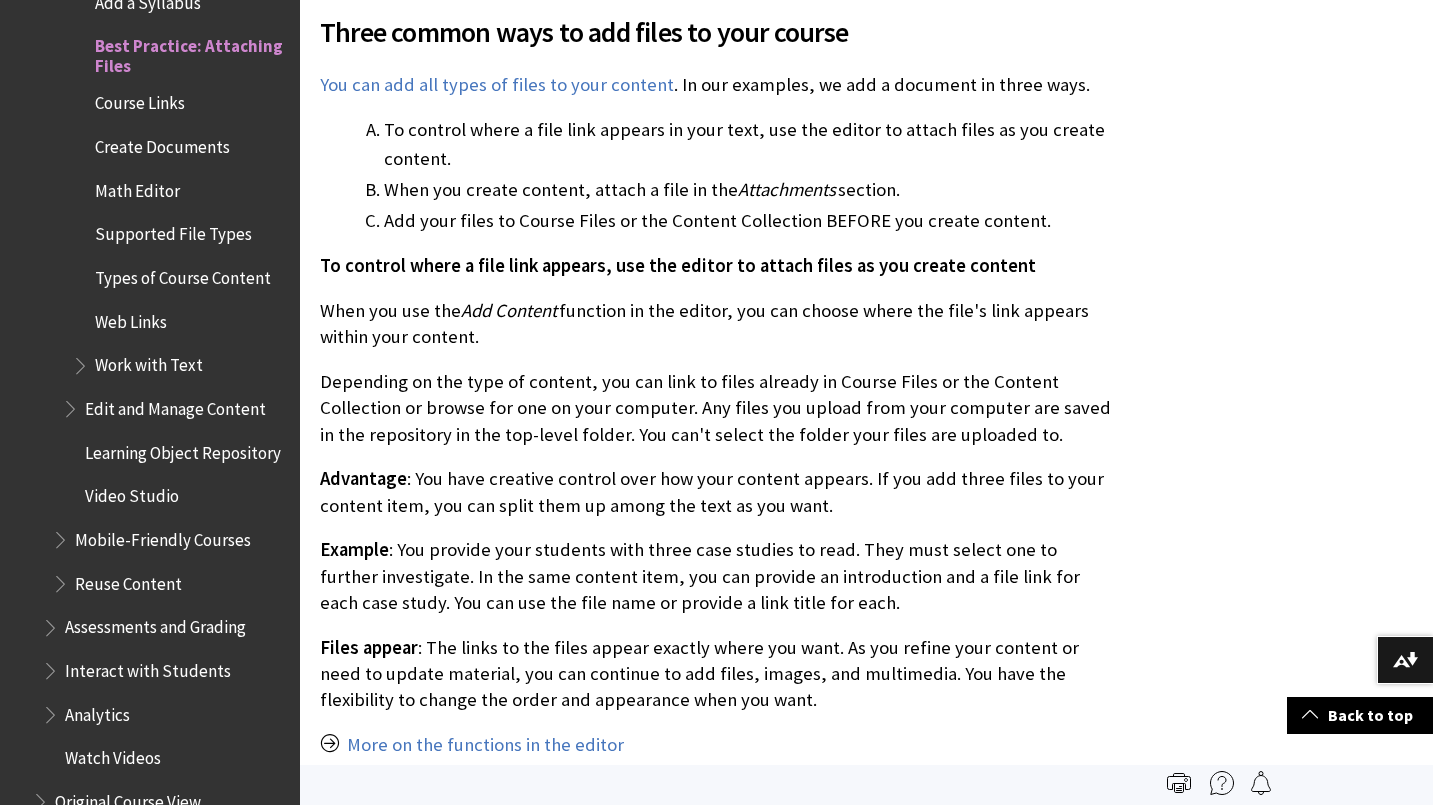 scroll, scrollTop: 744, scrollLeft: 0, axis: vertical 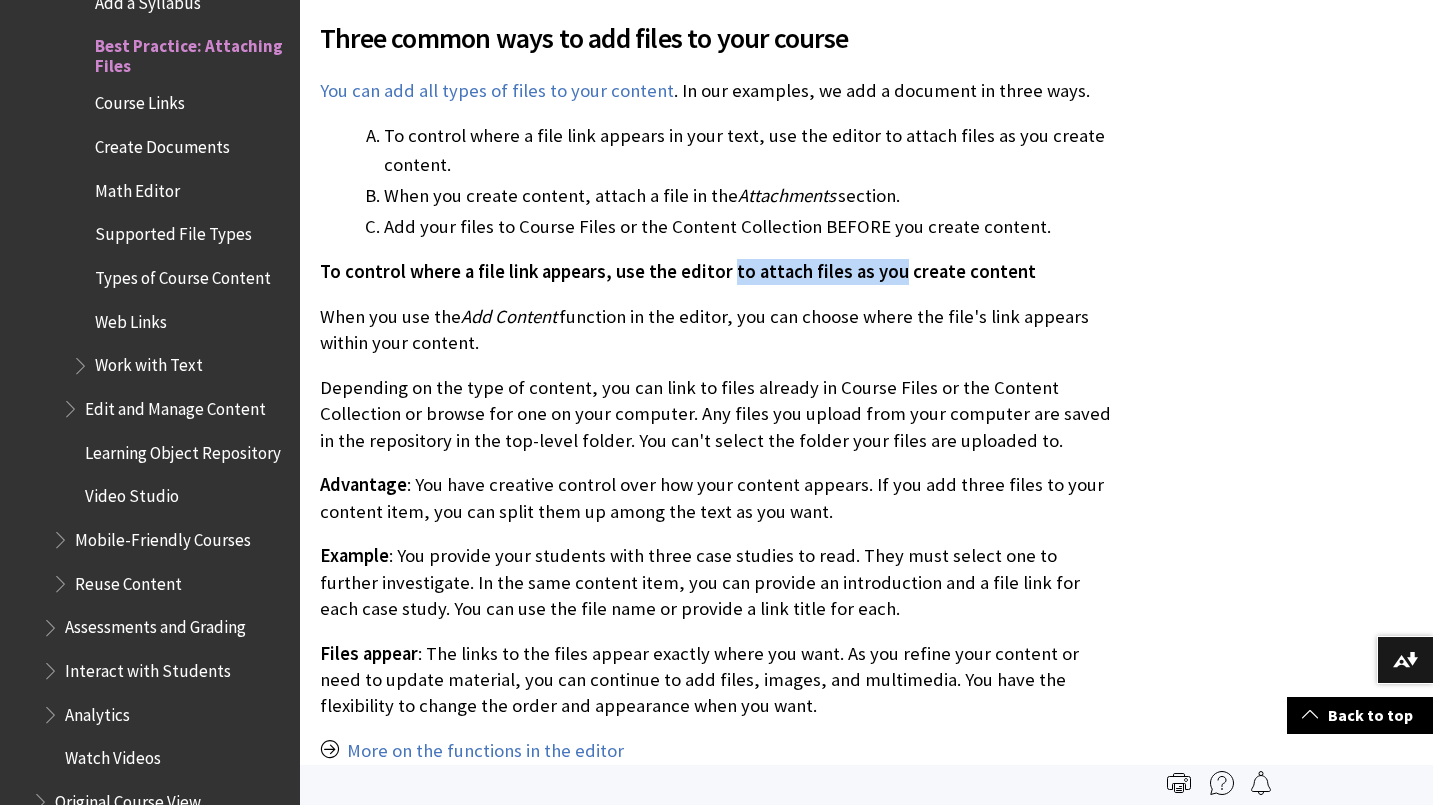 drag, startPoint x: 723, startPoint y: 271, endPoint x: 887, endPoint y: 263, distance: 164.195 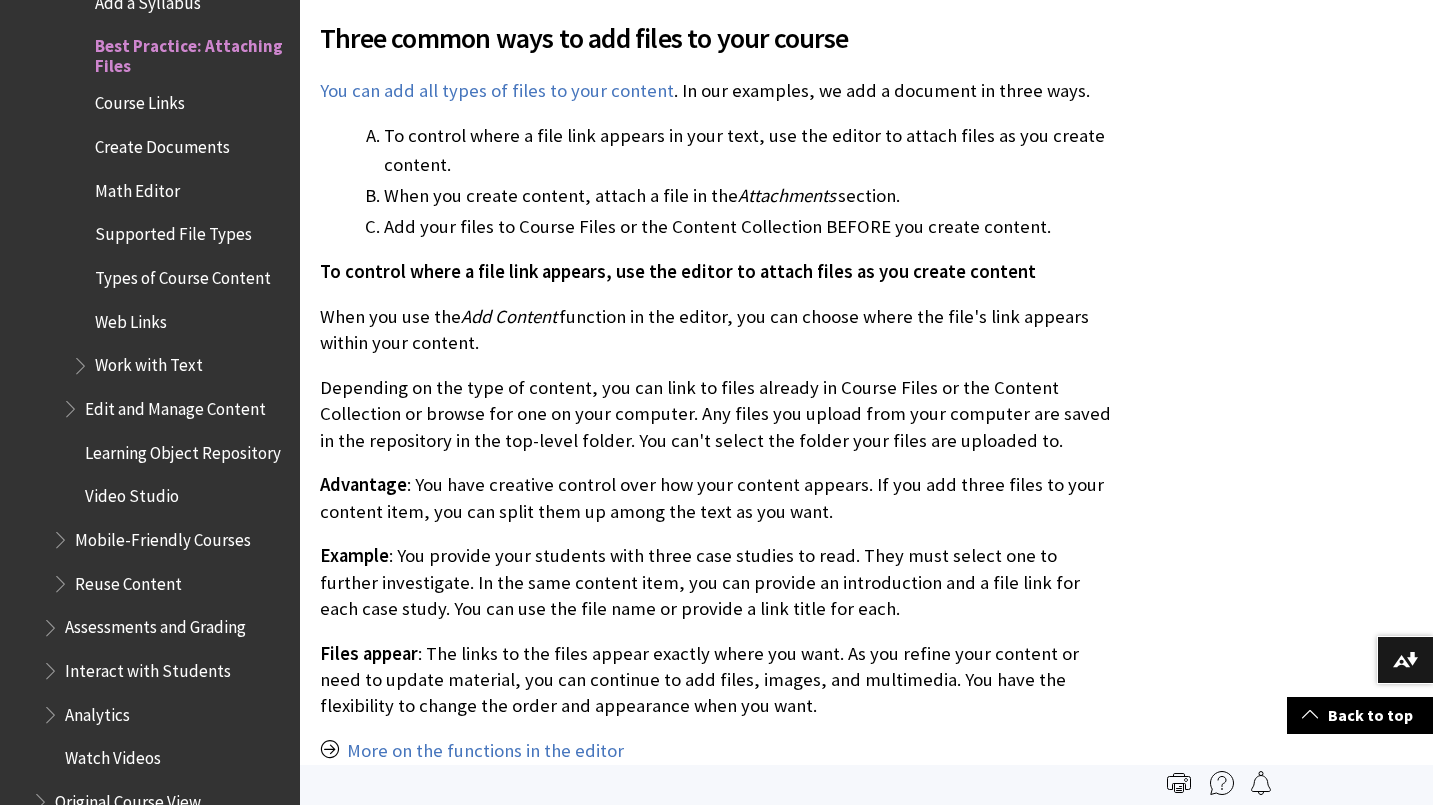 click on "When you use the  Add Content  function in the editor, you can choose where the file's link appears within your content." at bounding box center [718, 330] 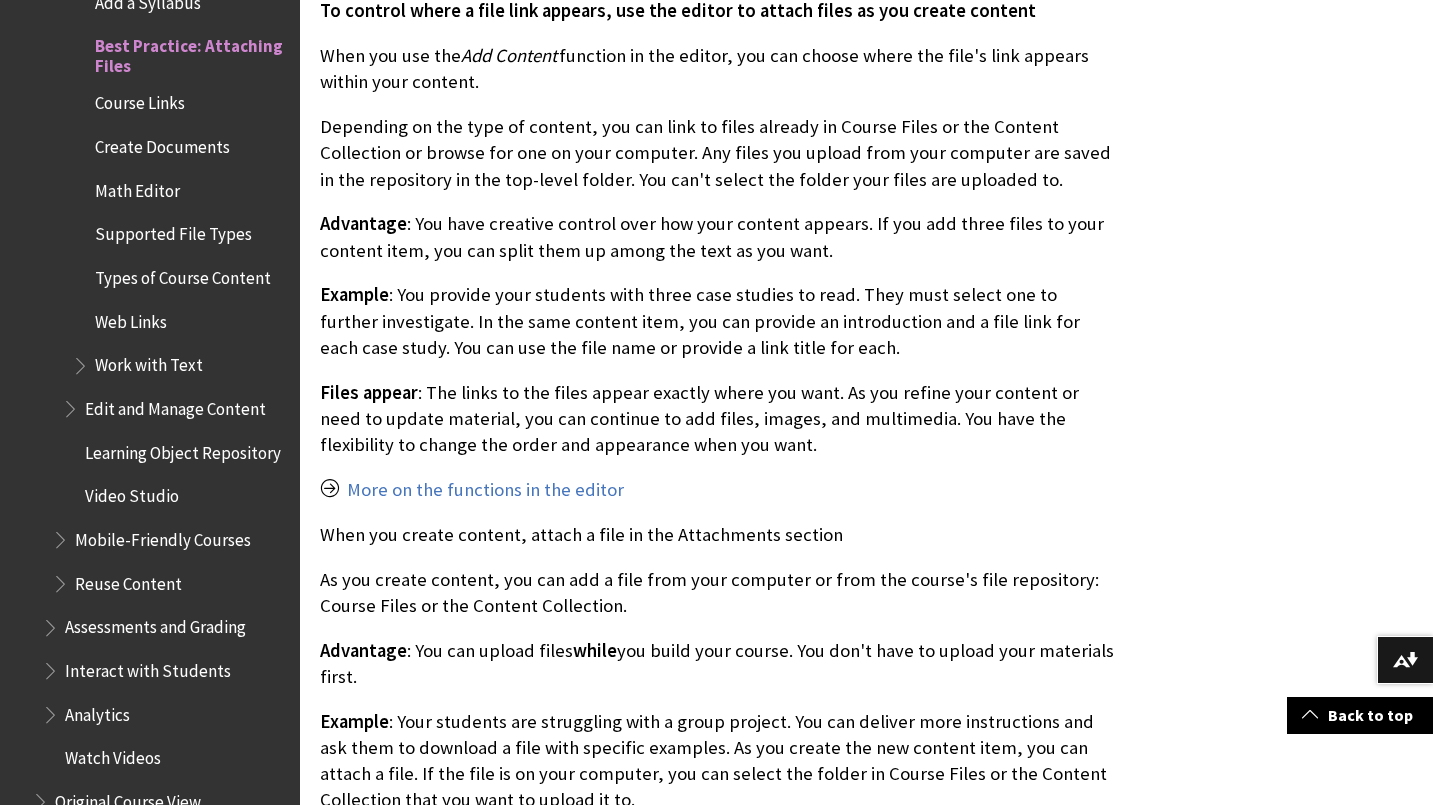 scroll, scrollTop: 1011, scrollLeft: 0, axis: vertical 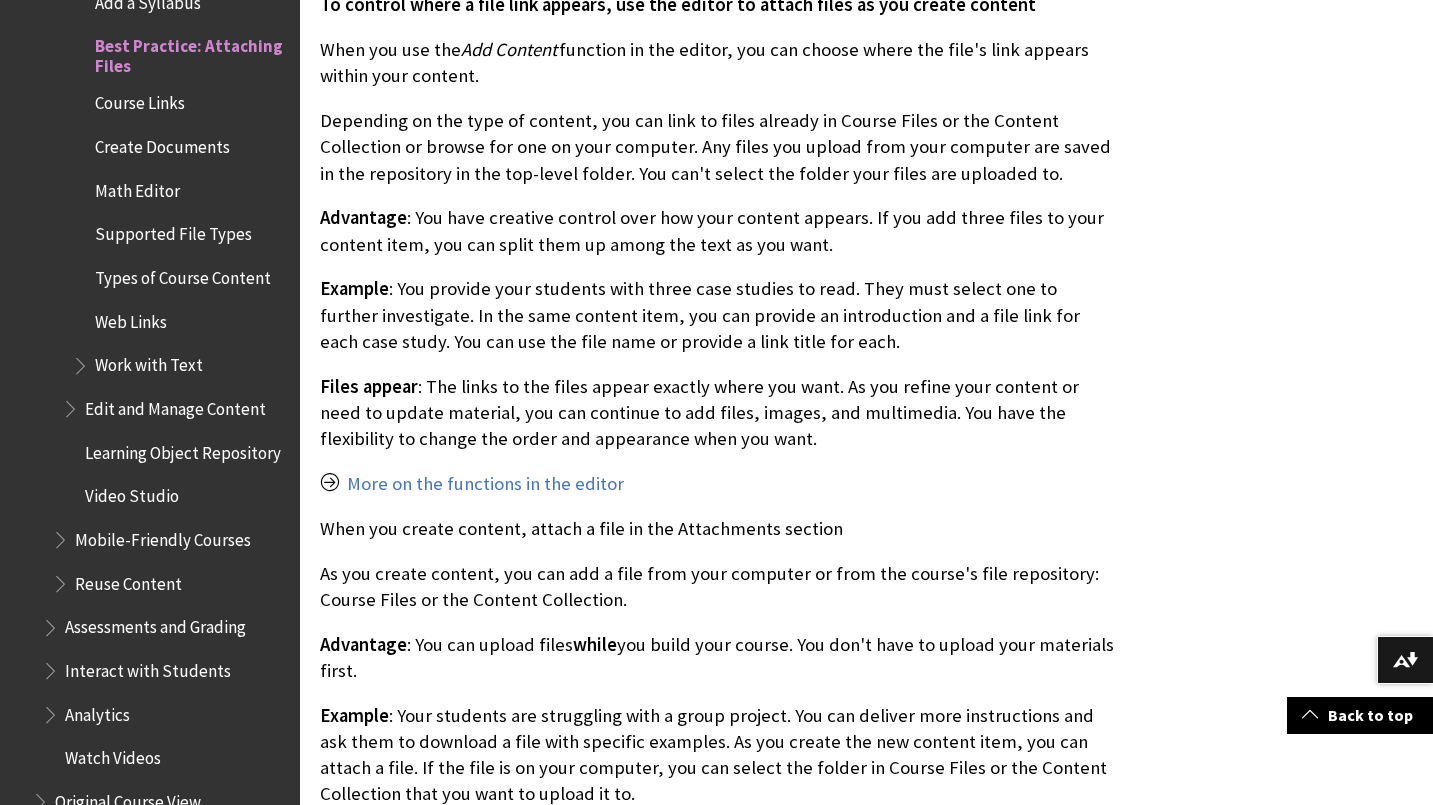click on "Example : You provide your students with three case studies to read. They must select one to further investigate. In the same content item, you can provide an introduction and a file link for each case study. You can use the file name or provide a link title for each ." at bounding box center (718, 315) 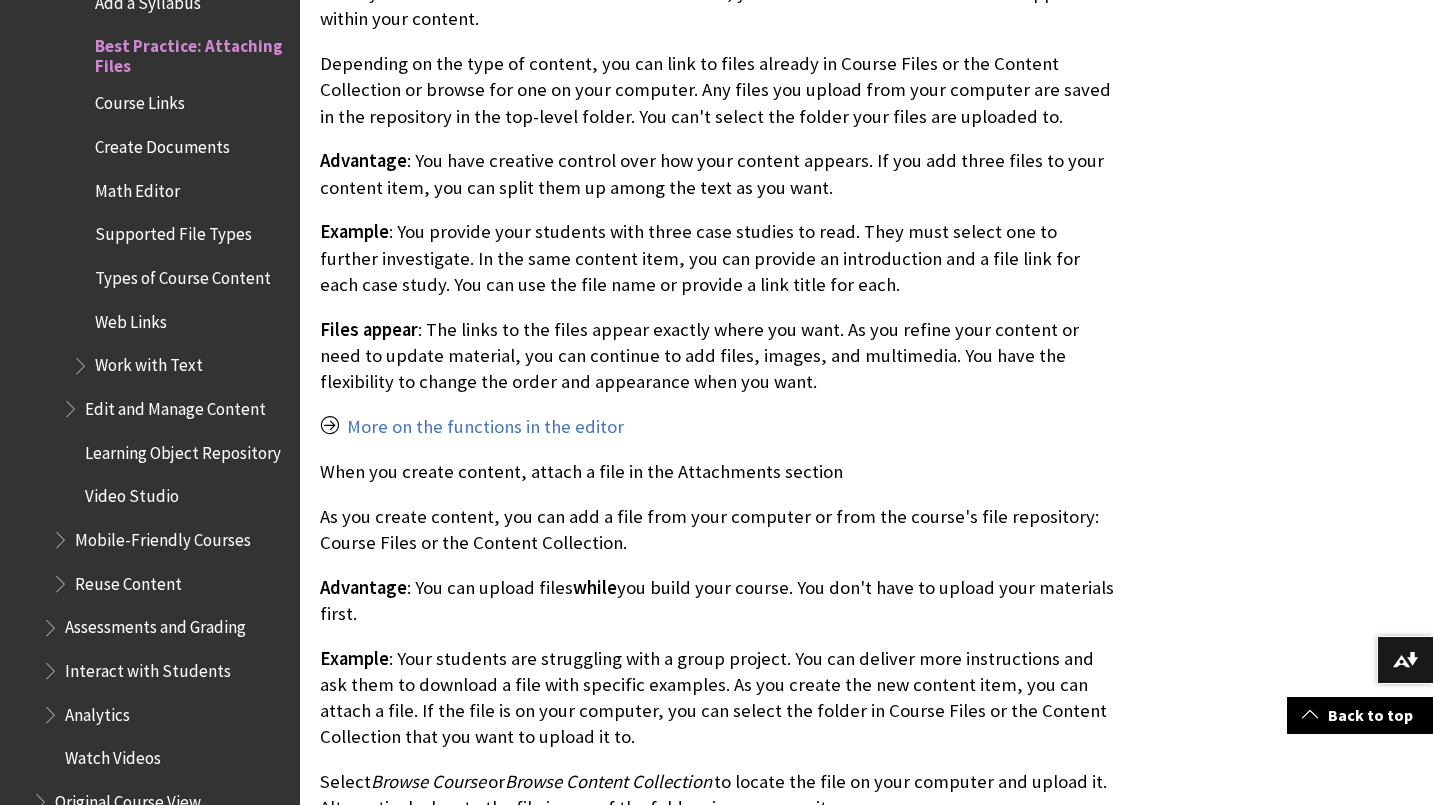 scroll, scrollTop: 1072, scrollLeft: 0, axis: vertical 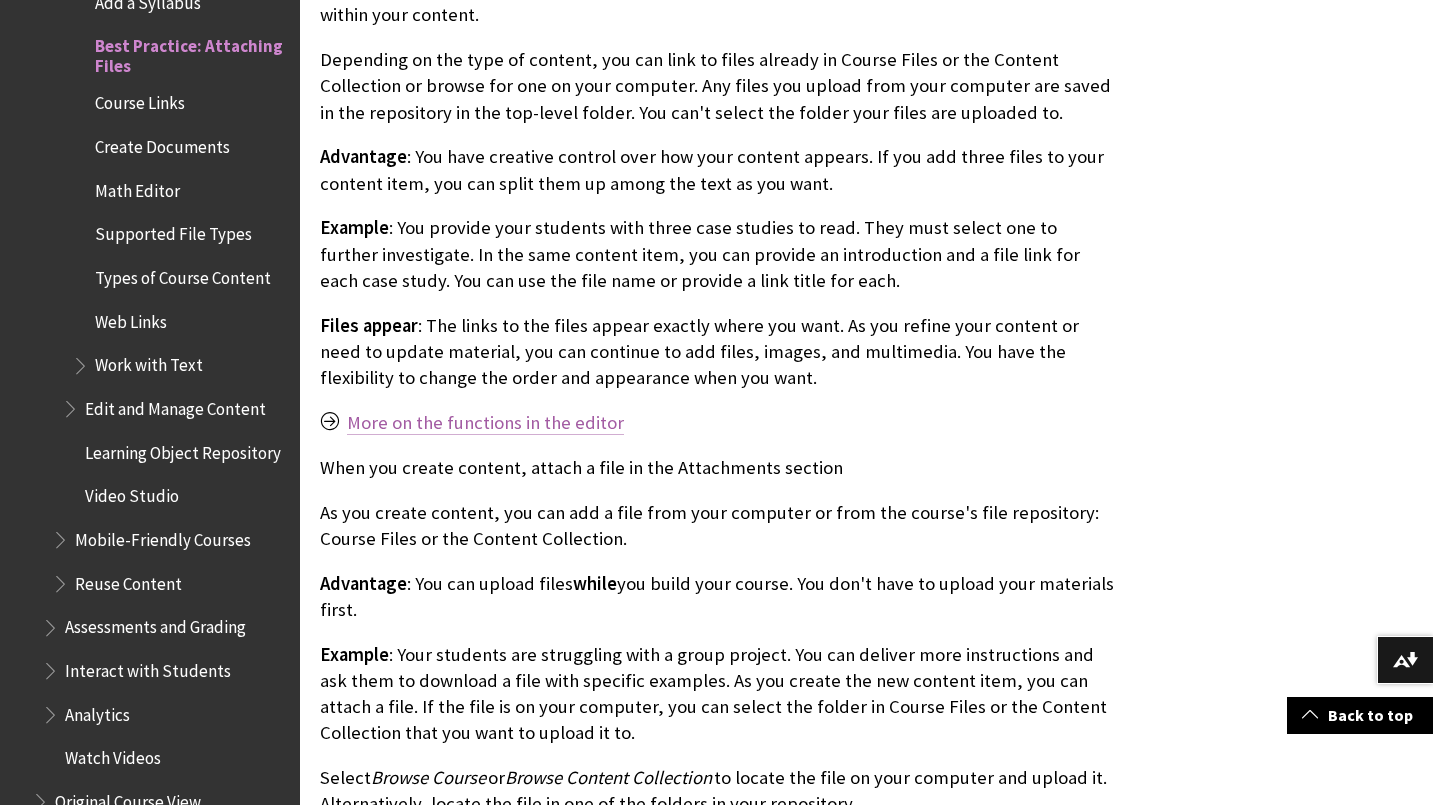 click on "More on the functions in the editor" at bounding box center [485, 423] 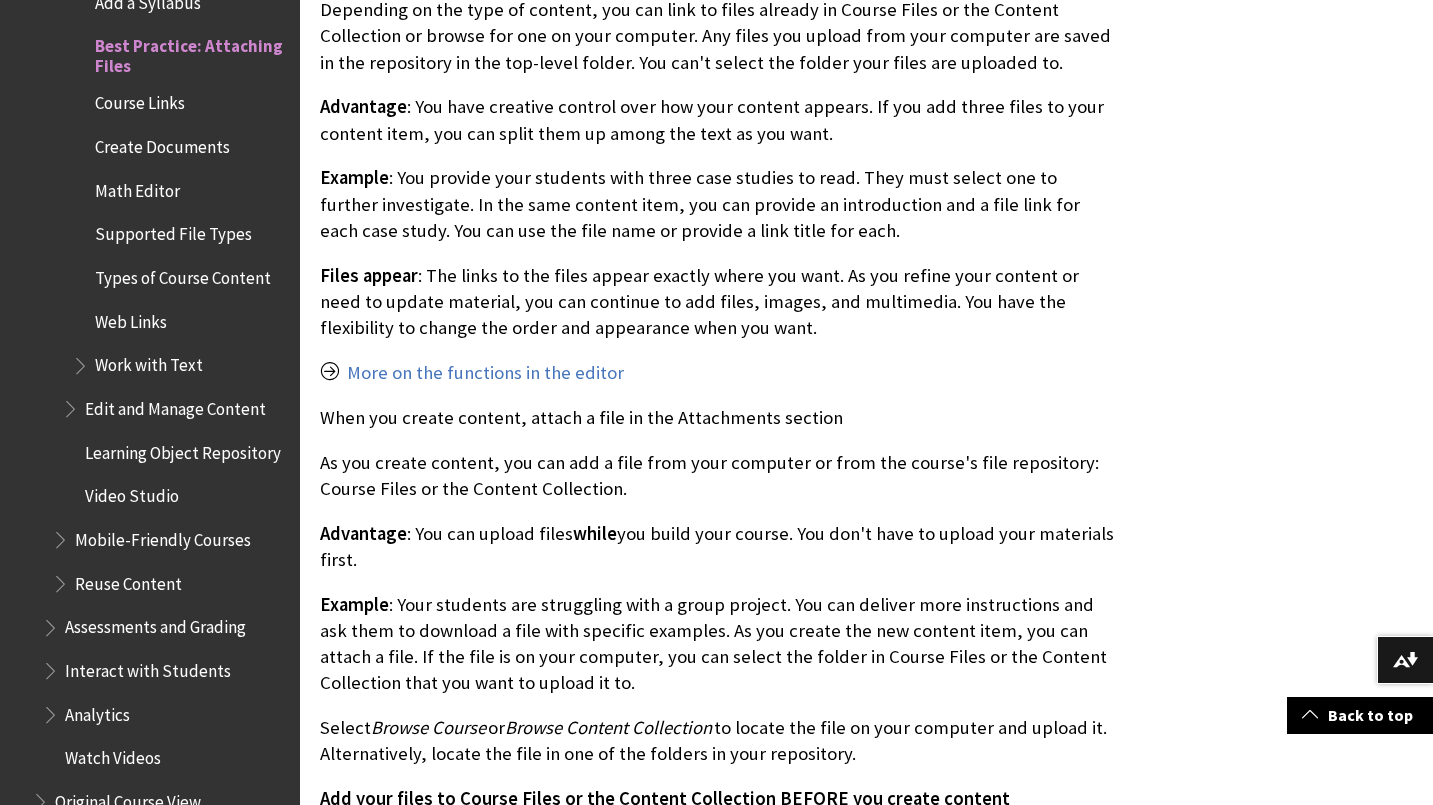 scroll, scrollTop: 1176, scrollLeft: 0, axis: vertical 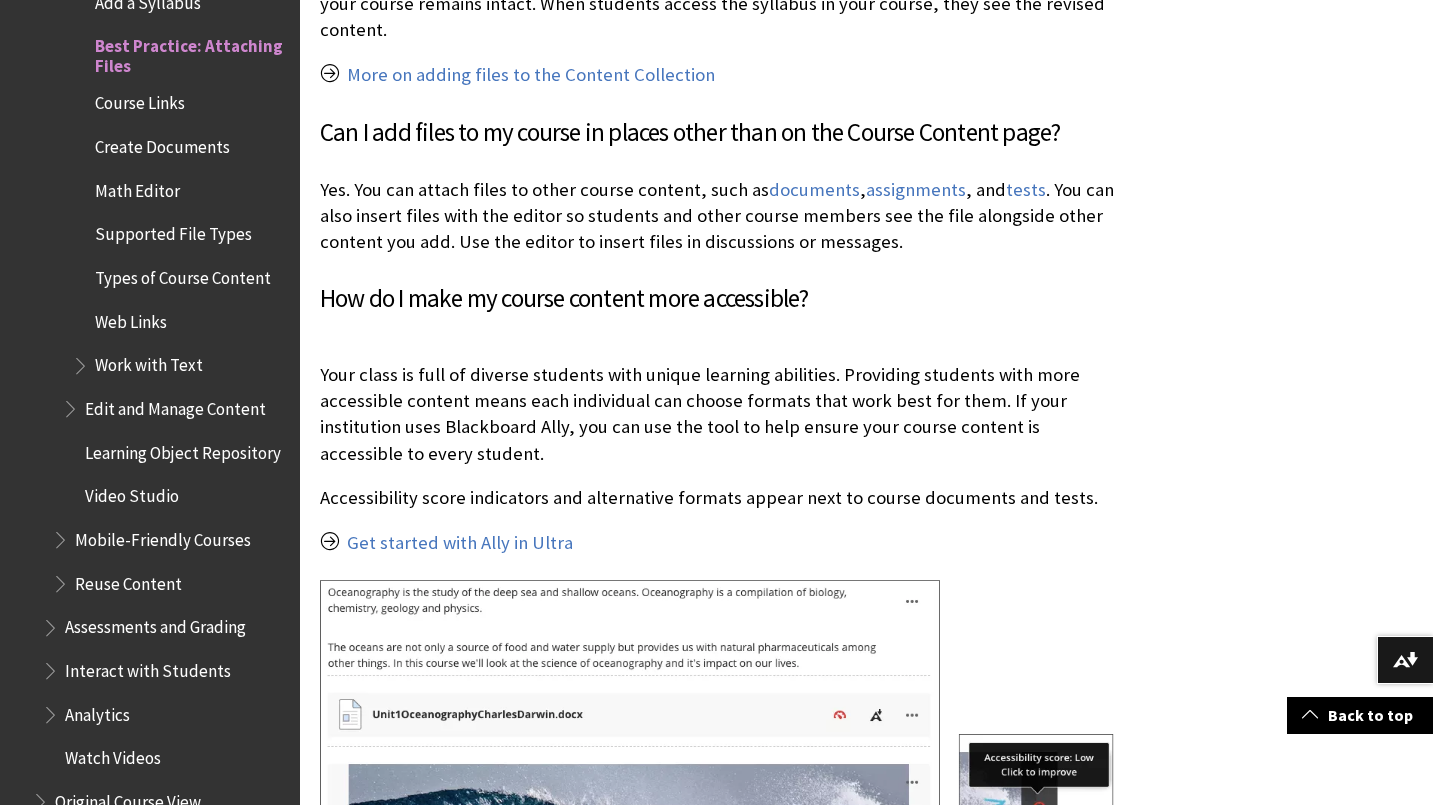 click on "Your class is full of diverse students with unique learning abilities. Providing students with more accessible content means each individual can choose formats that work best for them. If your institution uses Blackboard Ally, you can use the tool to help ensure your course content is accessible to every student. Accessibility score indicators and alternative formats appear next to course documents and tests. Get started with Ally in Ultra" at bounding box center [718, 662] 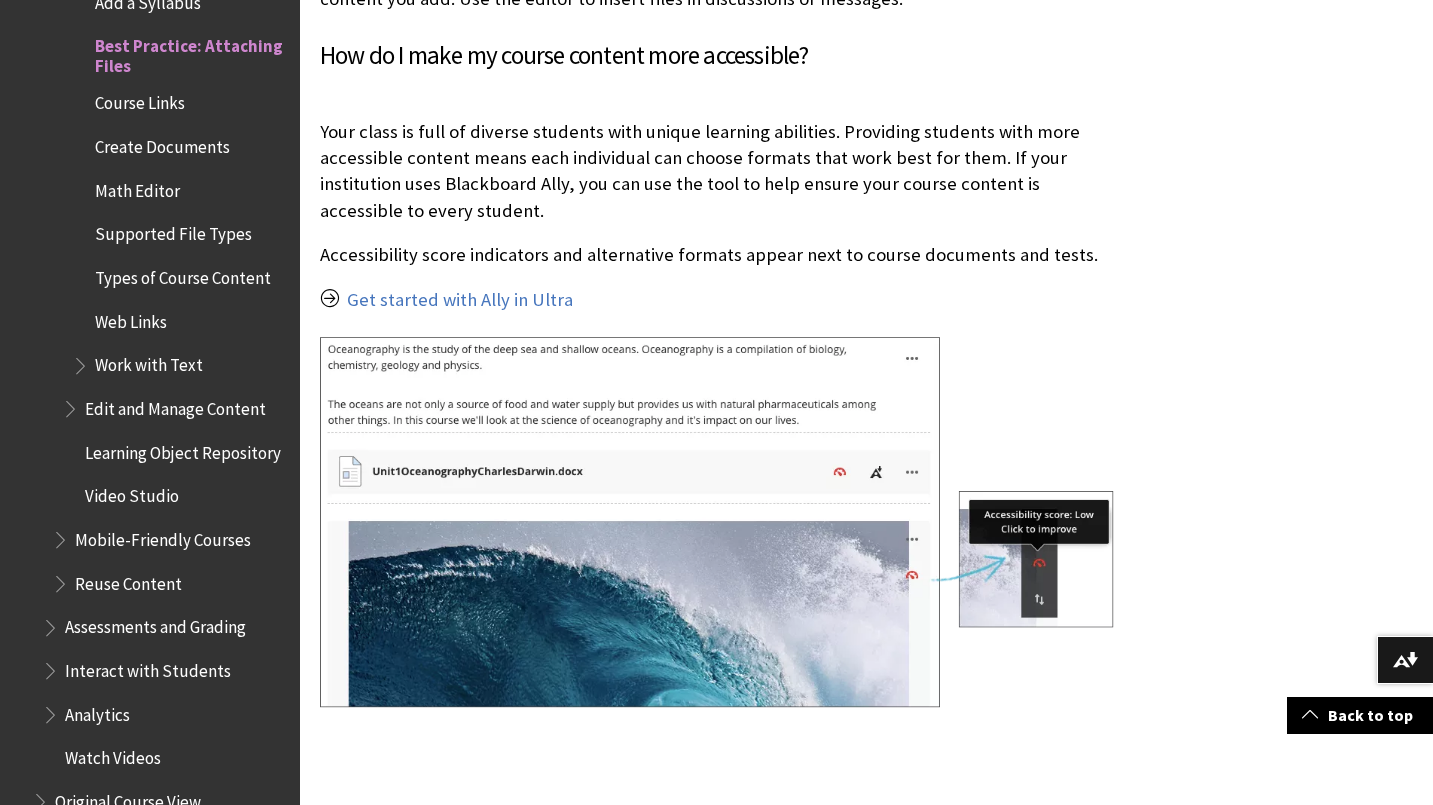scroll, scrollTop: 3138, scrollLeft: 0, axis: vertical 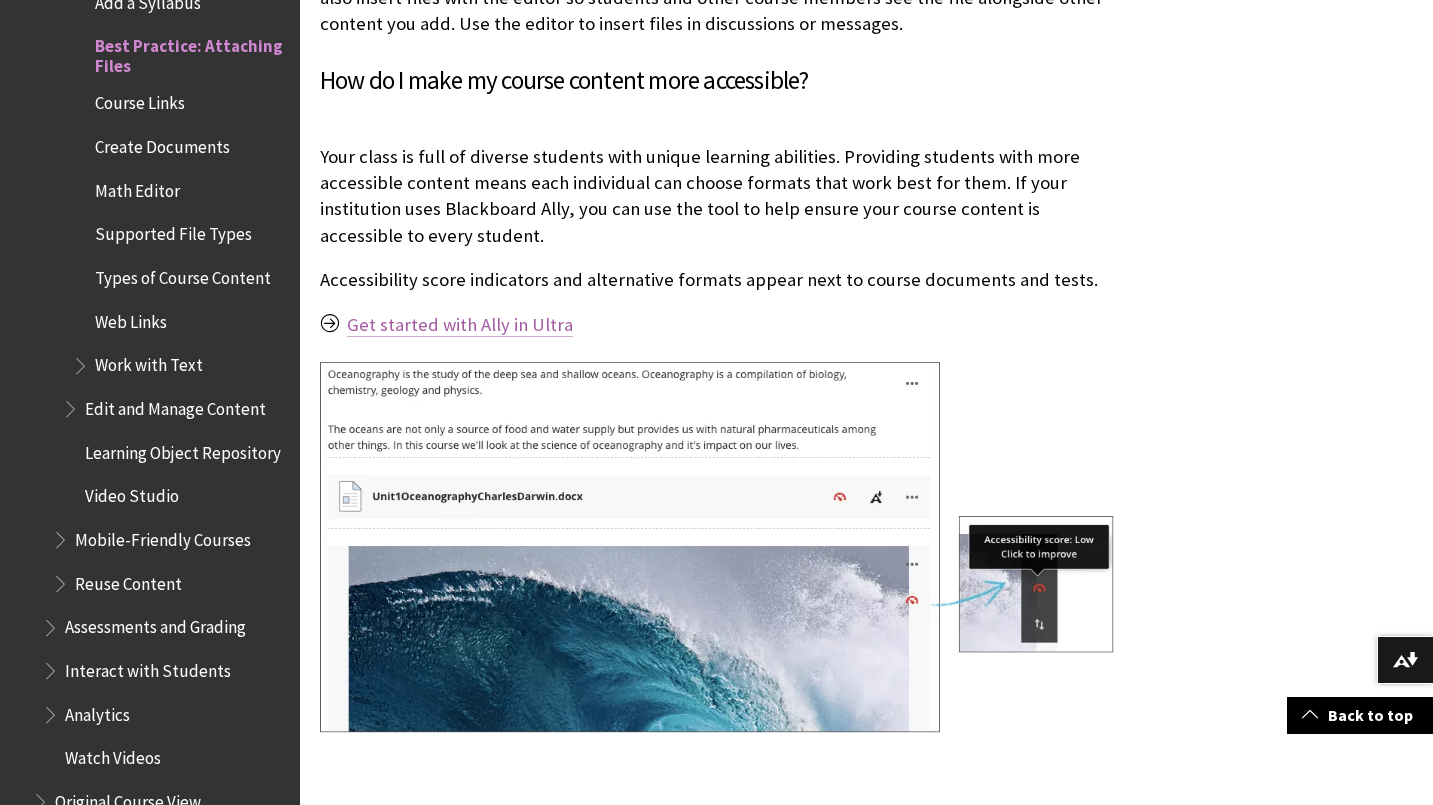 click on "Get started with Ally in Ultra" at bounding box center (460, 325) 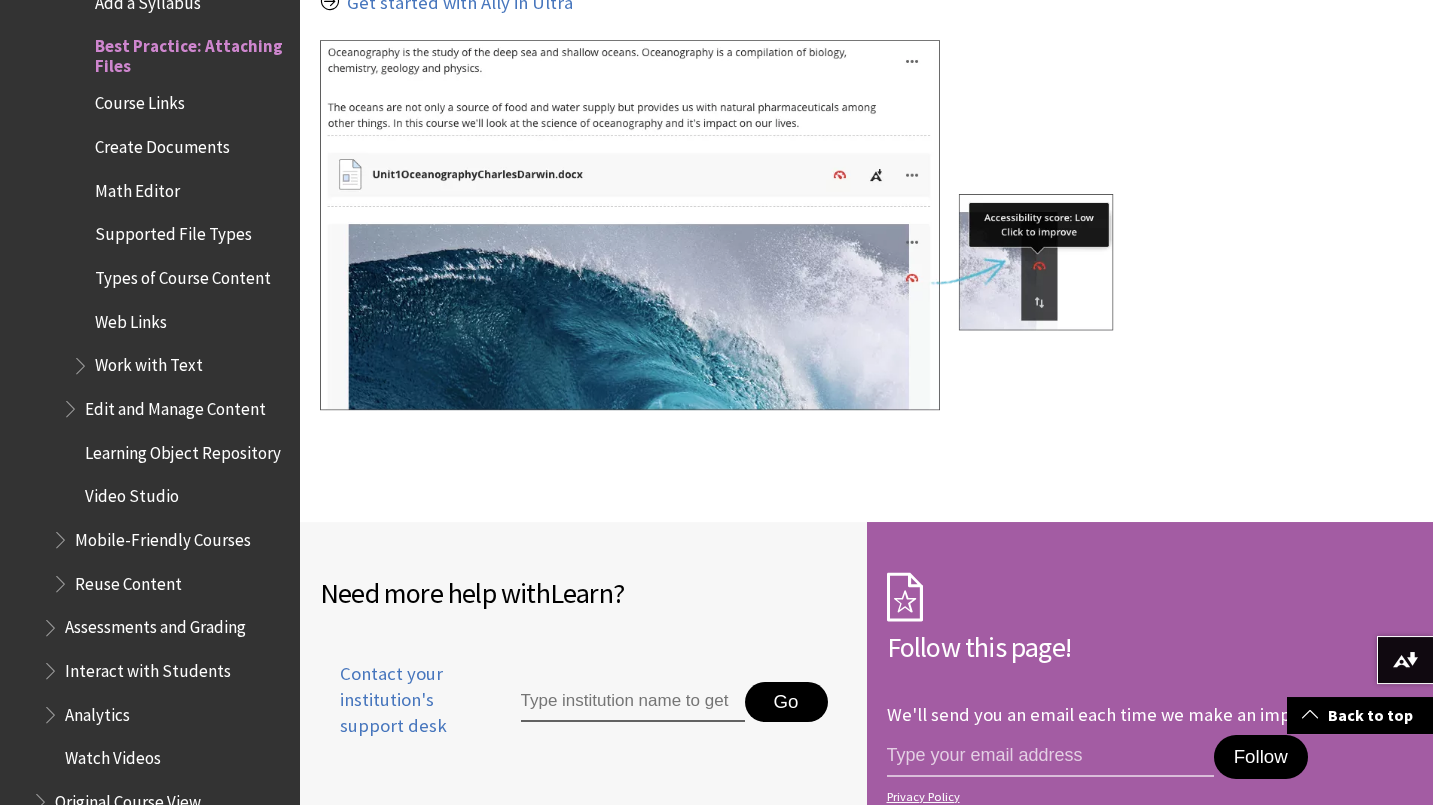 scroll, scrollTop: 3335, scrollLeft: 0, axis: vertical 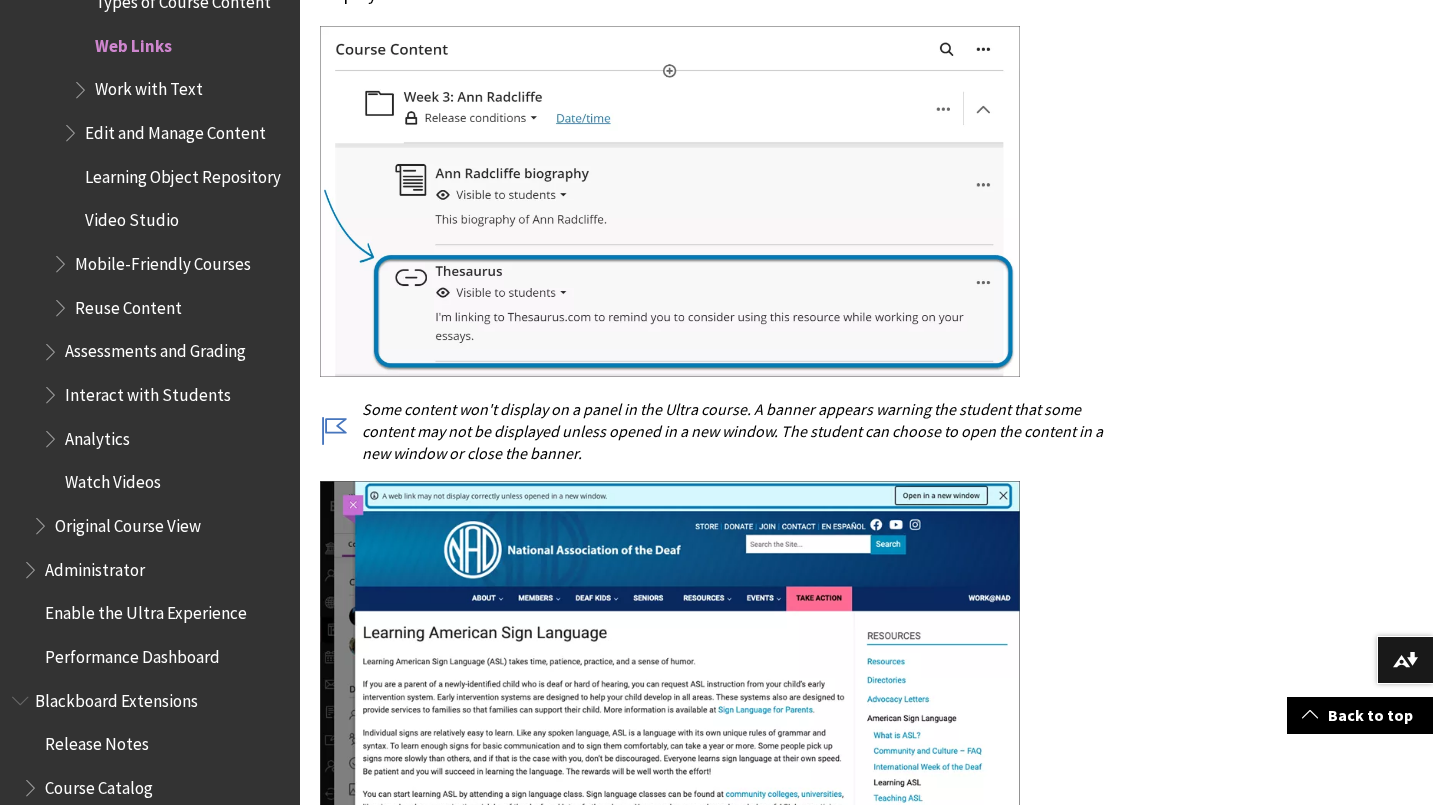 click on "Some content won't display on a panel in the Ultra course. A banner appears warning the student that some content may not be displayed unless opened in a new window. The student can choose to open the content in a new window or close the banner." at bounding box center [718, 431] 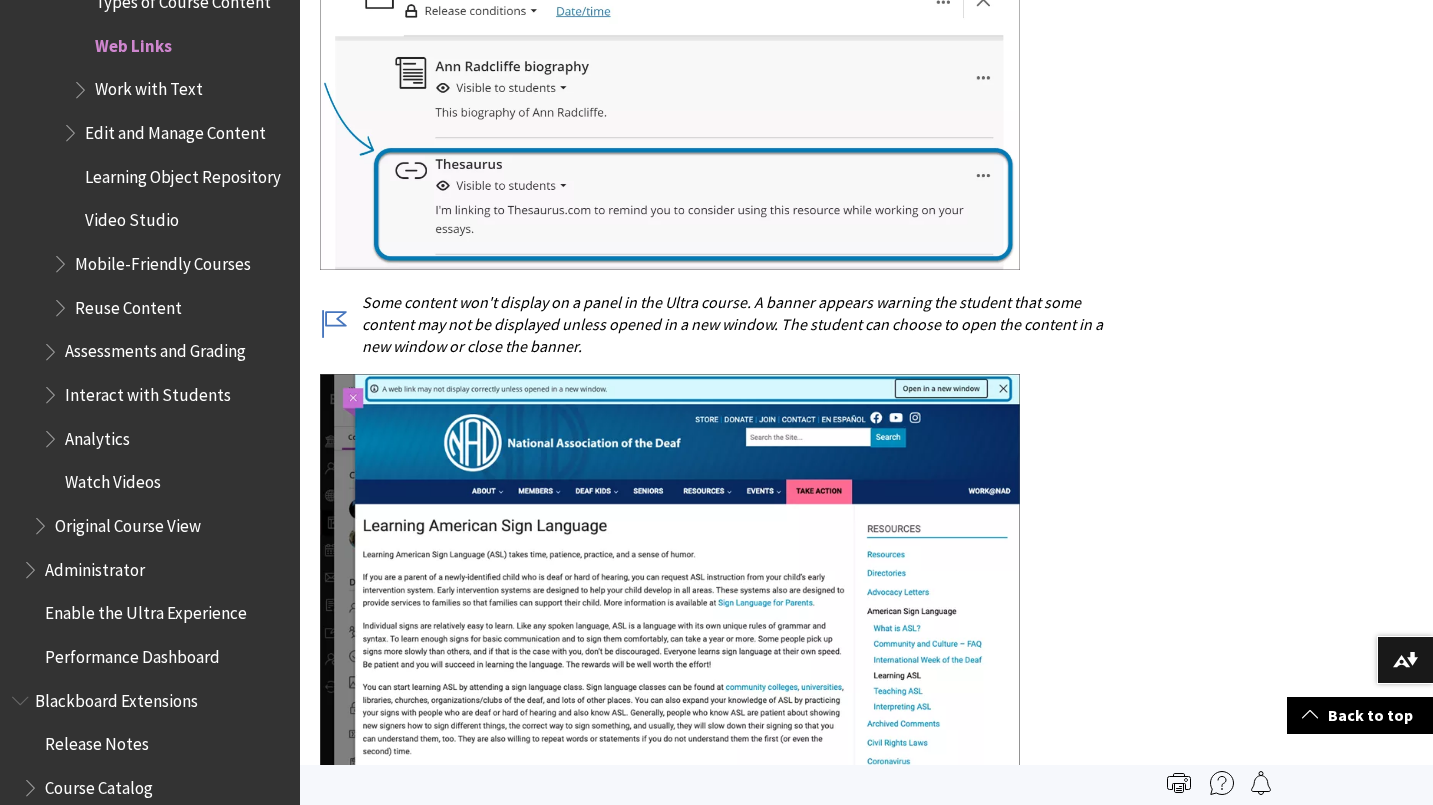 scroll, scrollTop: 2928, scrollLeft: 0, axis: vertical 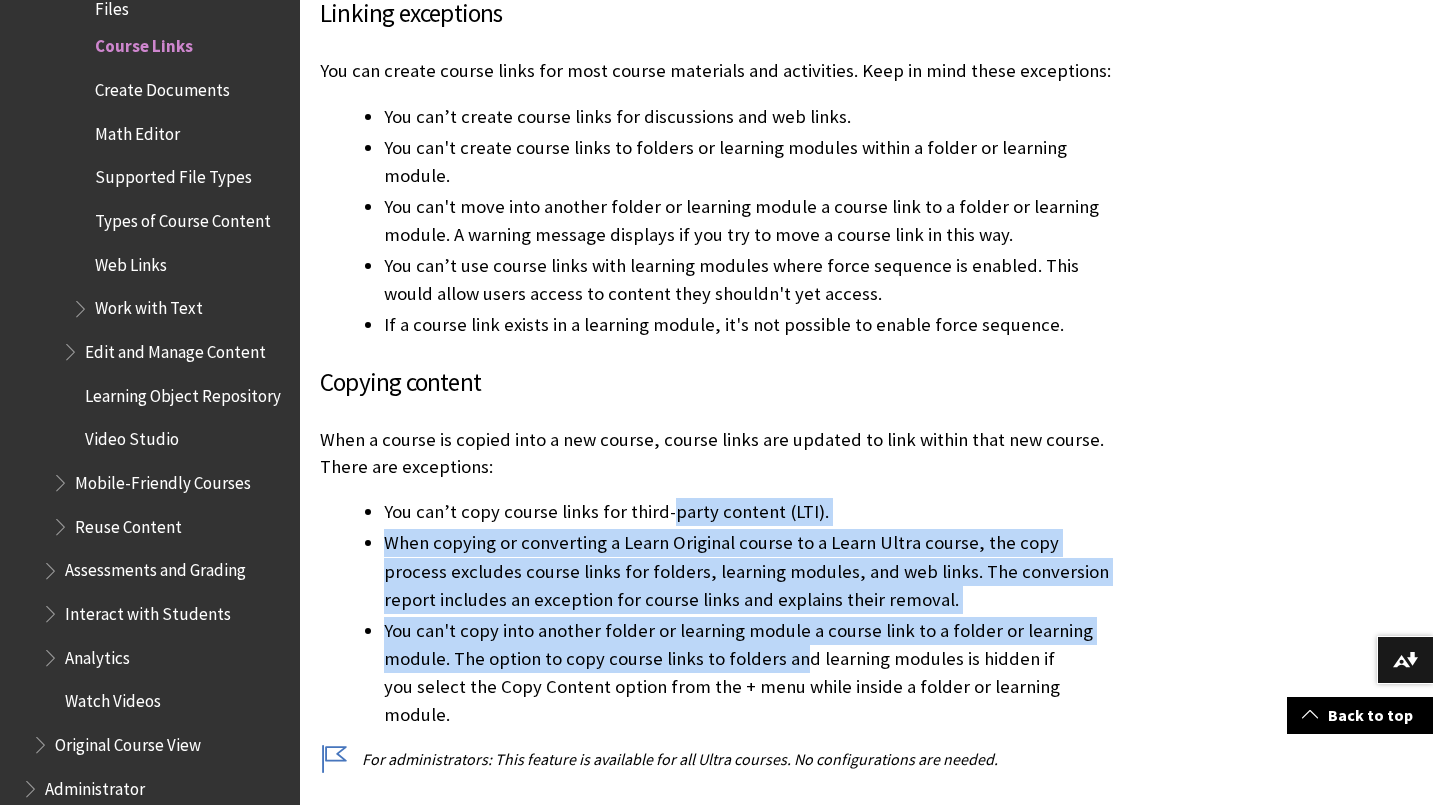 drag, startPoint x: 668, startPoint y: 459, endPoint x: 799, endPoint y: 615, distance: 203.70813 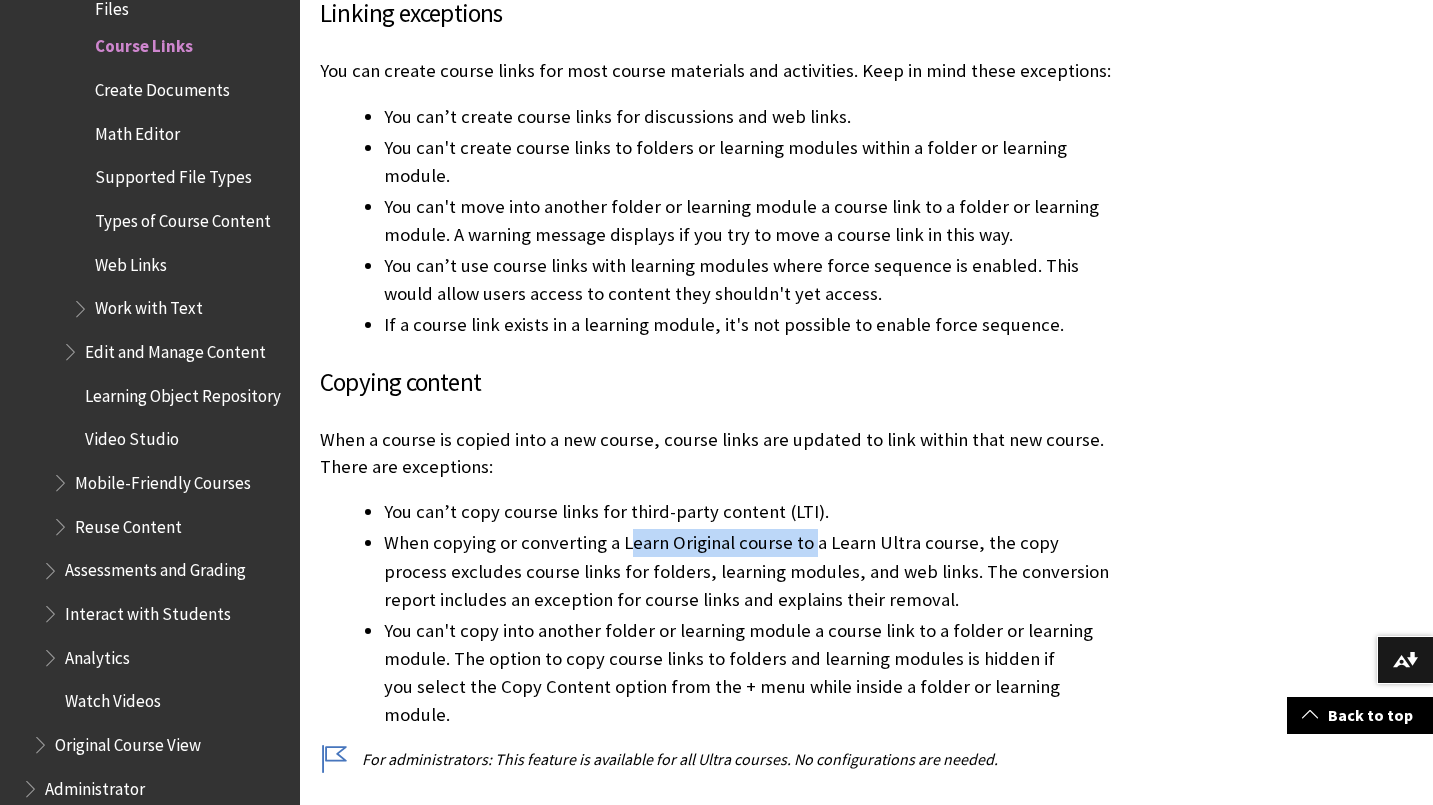 drag, startPoint x: 630, startPoint y: 491, endPoint x: 808, endPoint y: 498, distance: 178.13759 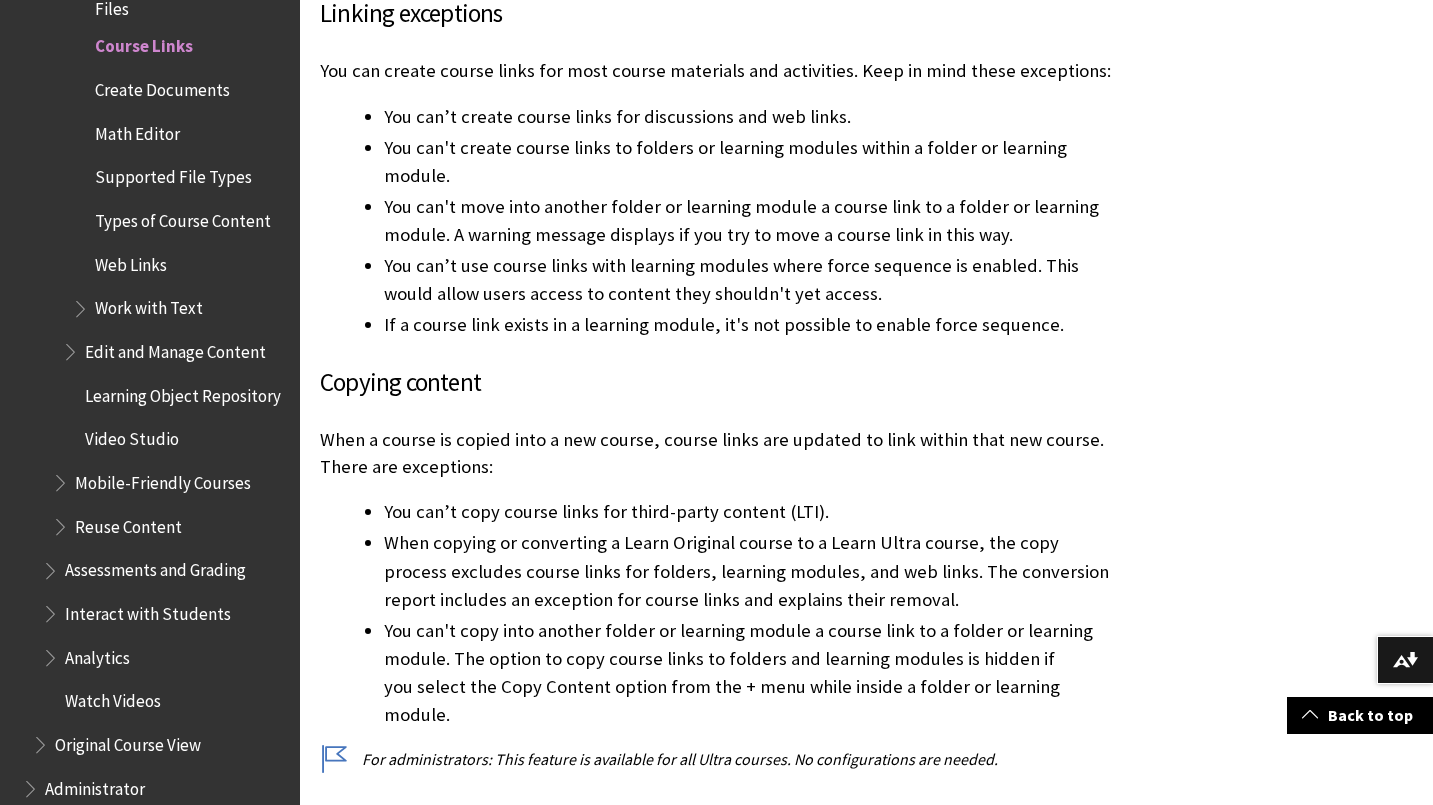click on "When copying or converting a Learn Original course to a Learn Ultra course, the copy process excludes course links for folders, learning modules, and web links. The conversion report includes an exception for course links and explains their removal." at bounding box center (750, 571) 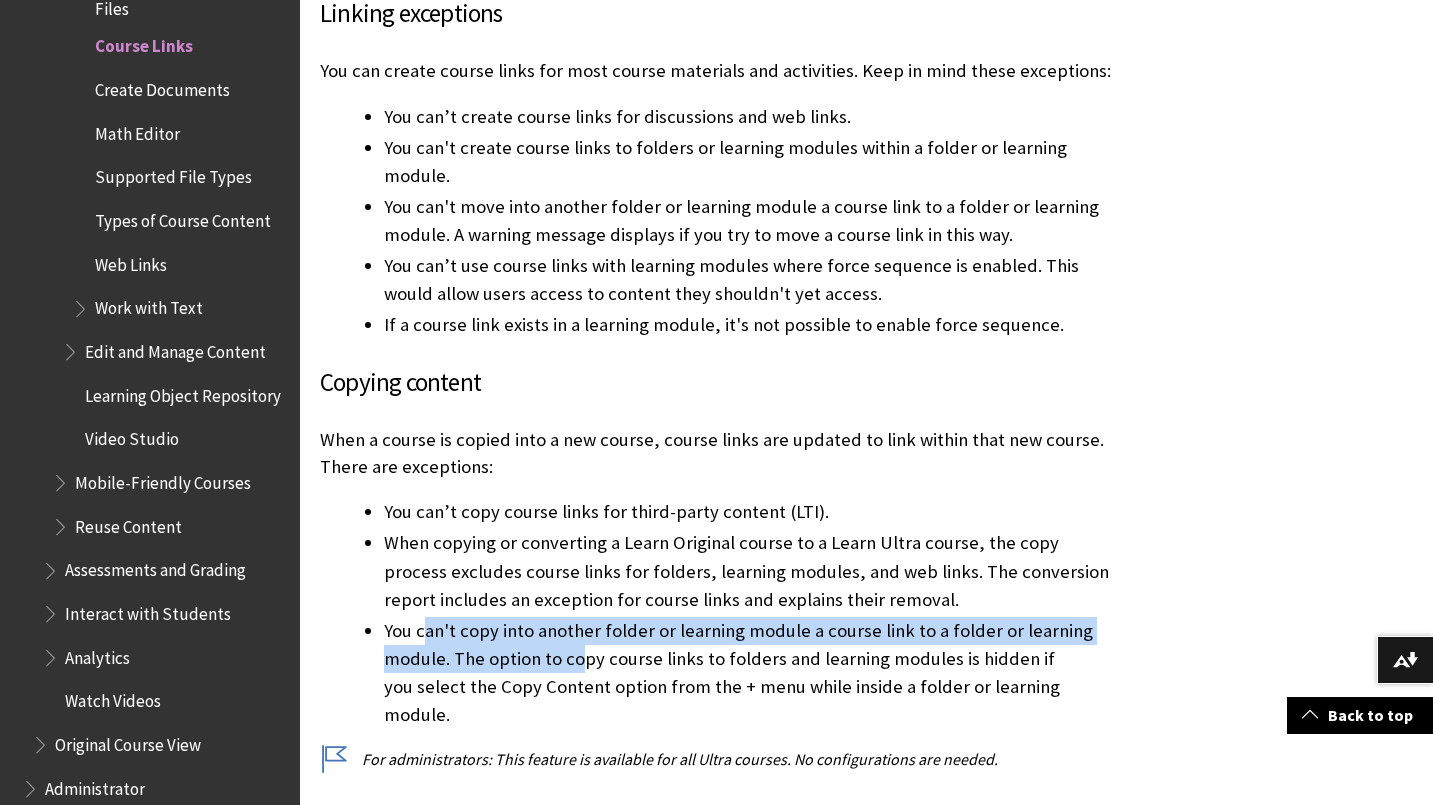 drag, startPoint x: 425, startPoint y: 578, endPoint x: 575, endPoint y: 615, distance: 154.49596 